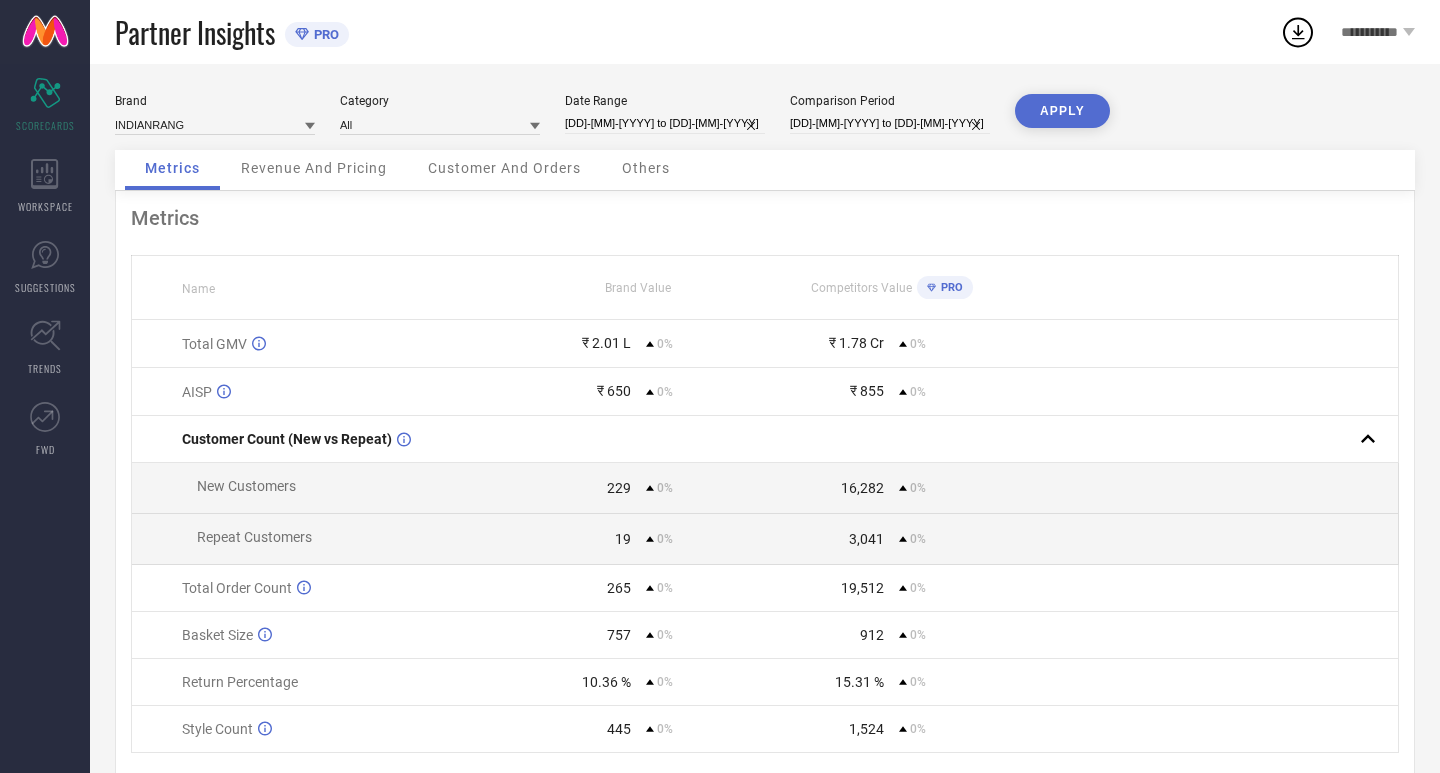 click on "Metrics Revenue And Pricing Customer And Orders Others Metrics Name Brand Value   Competitors Value   PRO Total GMV ₹ 2.01 L   0% ₹ 1.78 Cr   0% AISP ₹ 650   0% ₹ 855   0% Customer Count (New vs Repeat)  New Customers 229   0% 16,282   0% Repeat Customers 19   0% 3,041   0% Total Order Count  265   0% 19,512   0% Basket Size  757   0% 912   0% Return Percentage  10.36 %   0% 15.31 %   0% Style Count  445   0% 1,524   0%" at bounding box center [765, 449] 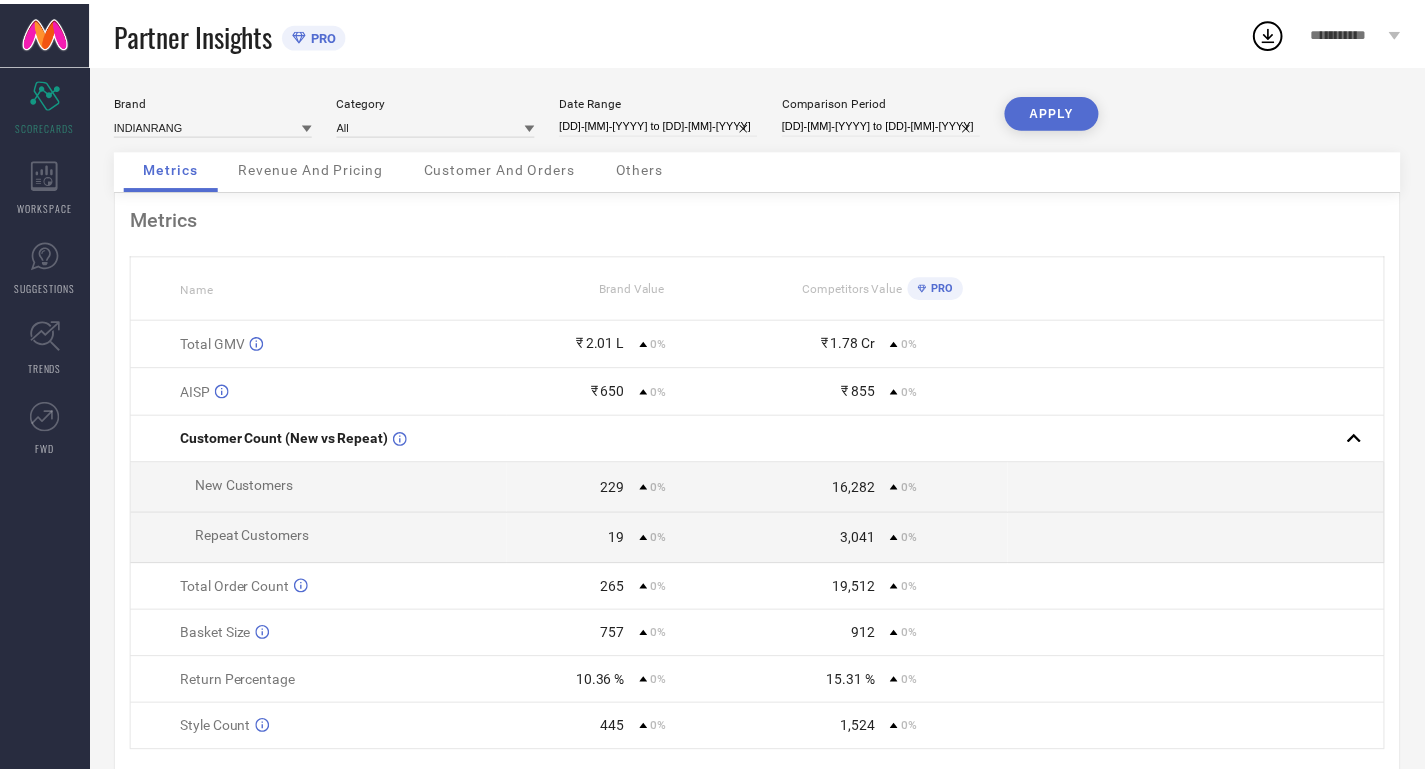 scroll, scrollTop: 0, scrollLeft: 0, axis: both 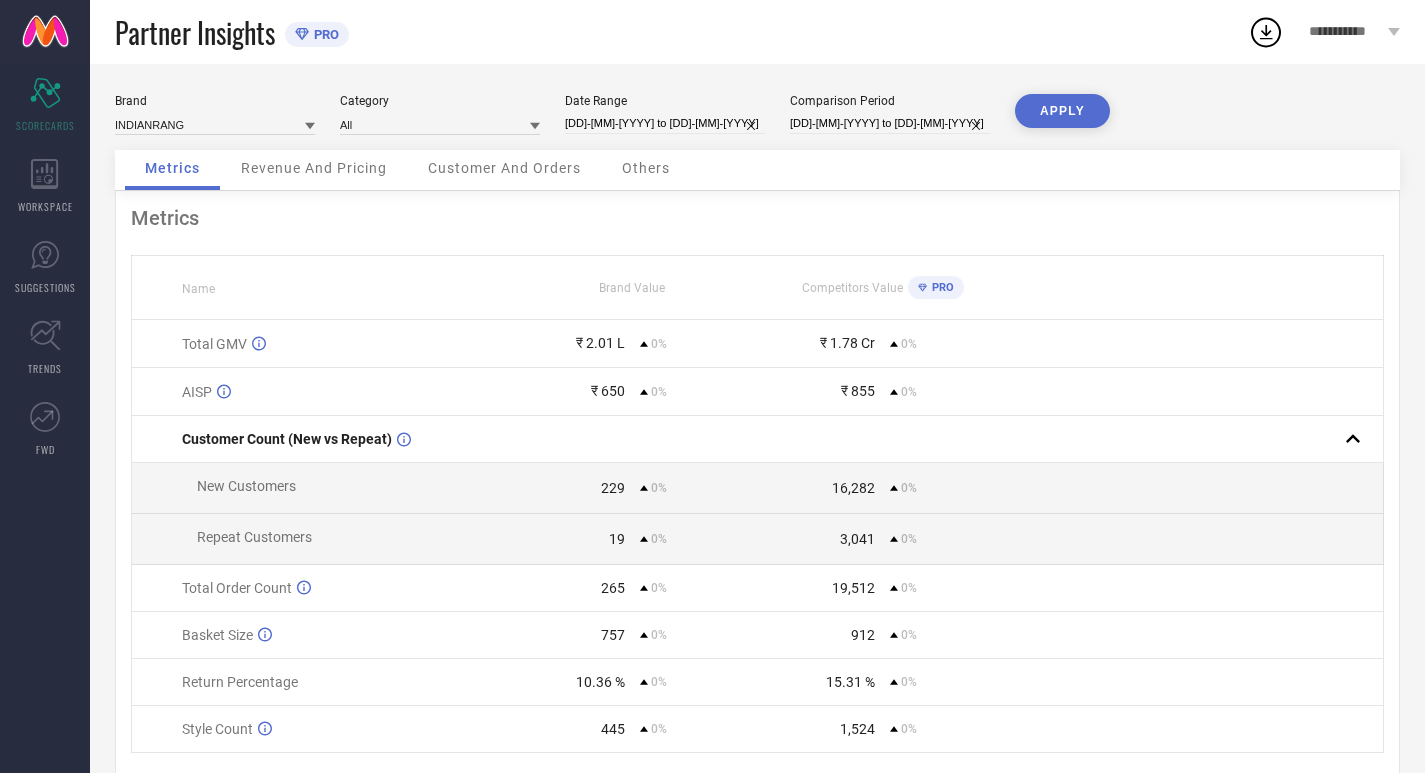 click on "Brand INDIANRANG Category All Date Range [DD]-[MM]-[YYYY] to [DD]-[MM]-[YYYY] Comparison Period [DD]-[MM]-[YYYY] to [DD]-[MM]-[YYYY] APPLY" at bounding box center [757, 122] 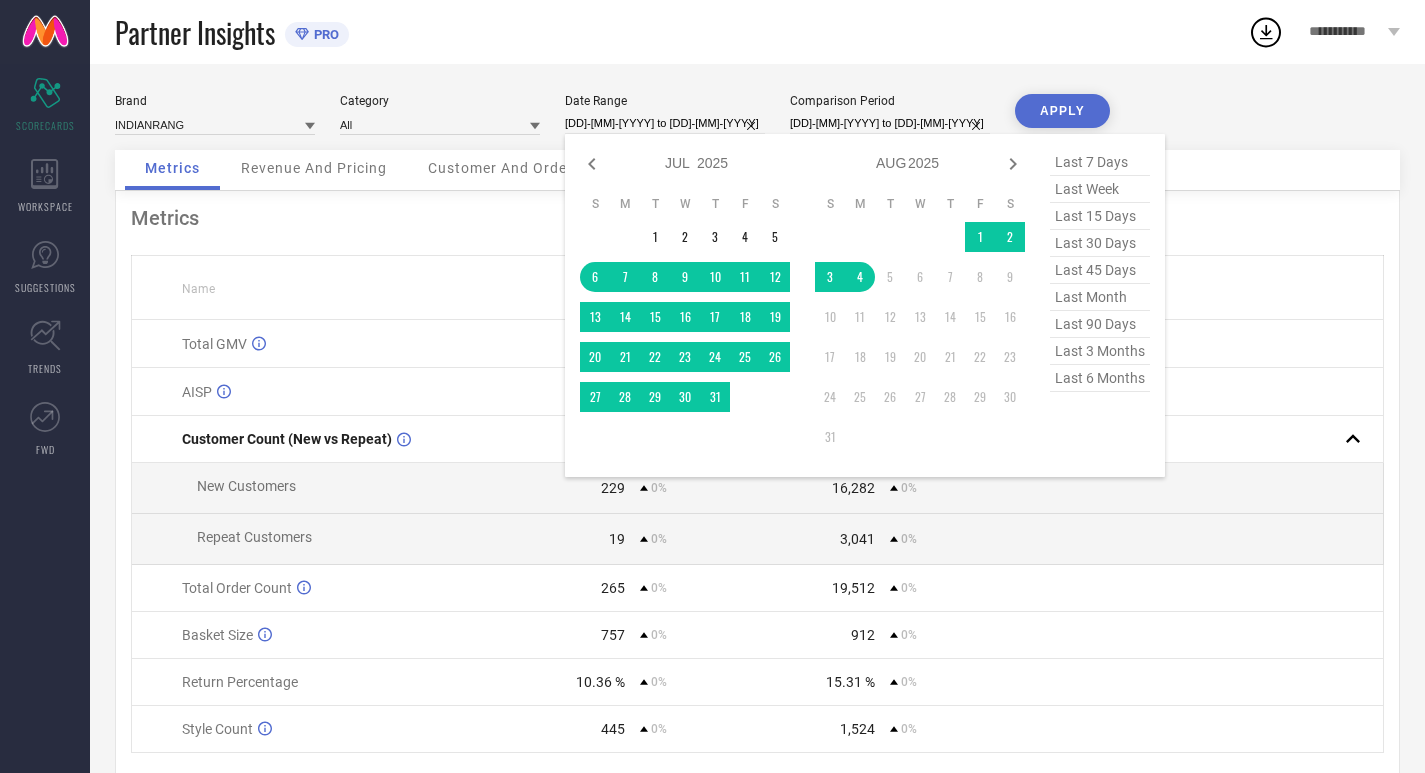 click on "[DD]-[MM]-[YYYY] to [DD]-[MM]-[YYYY]" at bounding box center [665, 123] 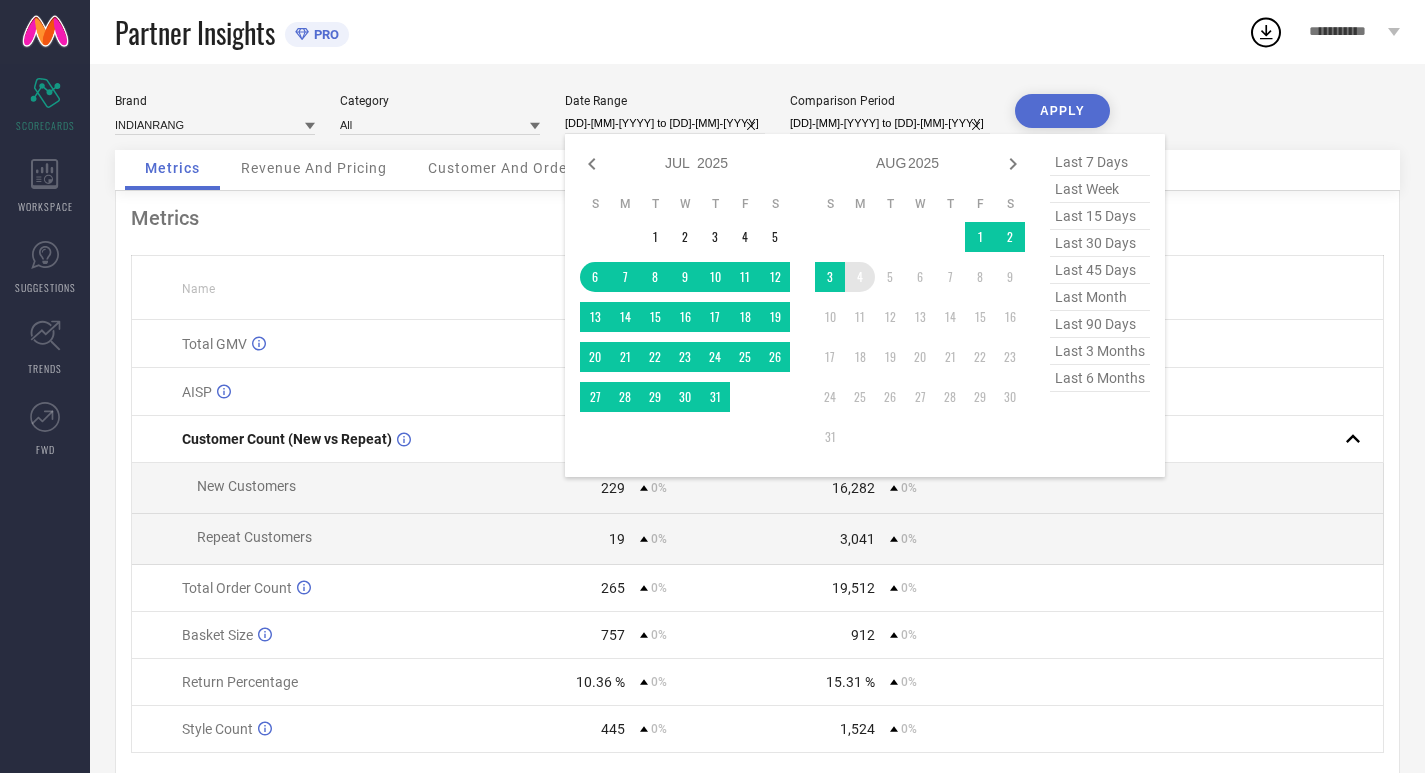 type on "After [DD]-[MM]-[YYYY]" 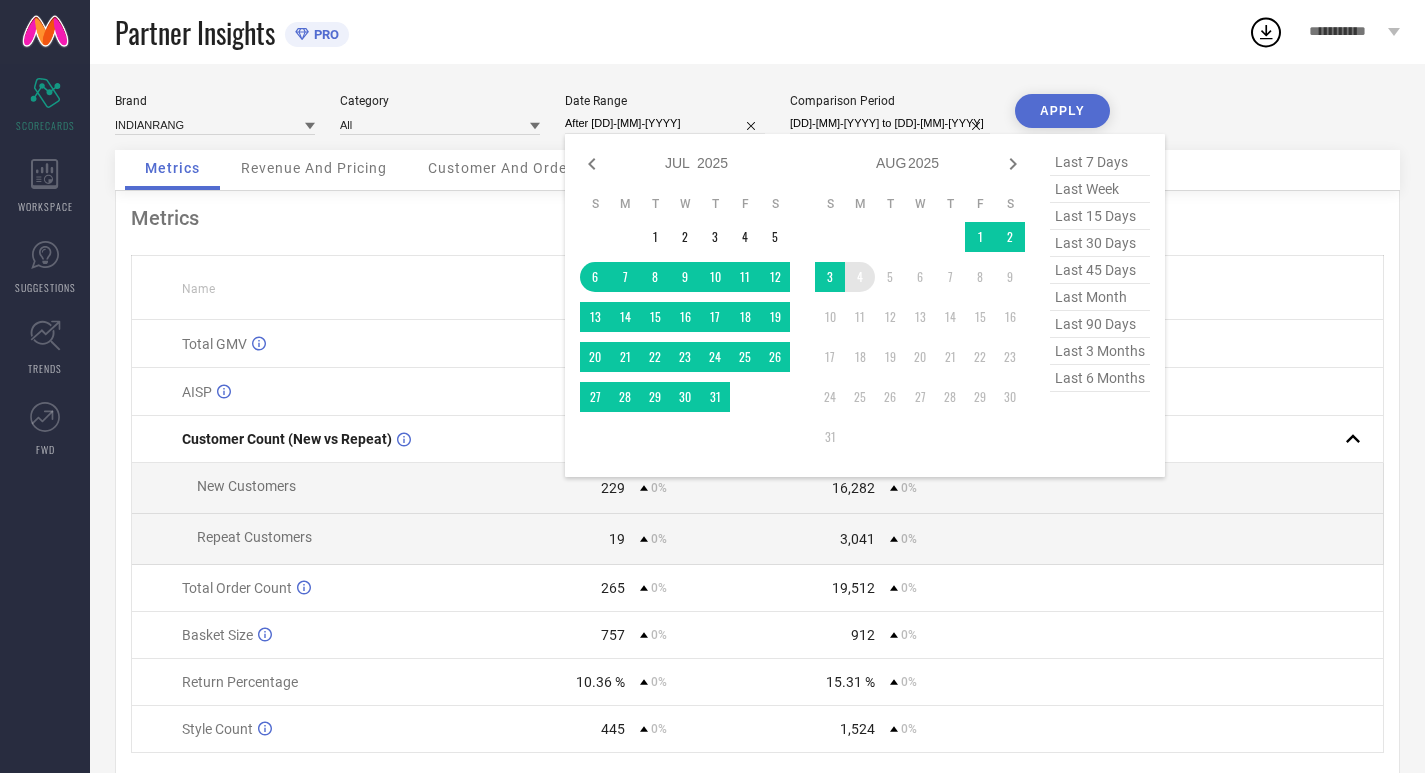 click on "4" at bounding box center (860, 277) 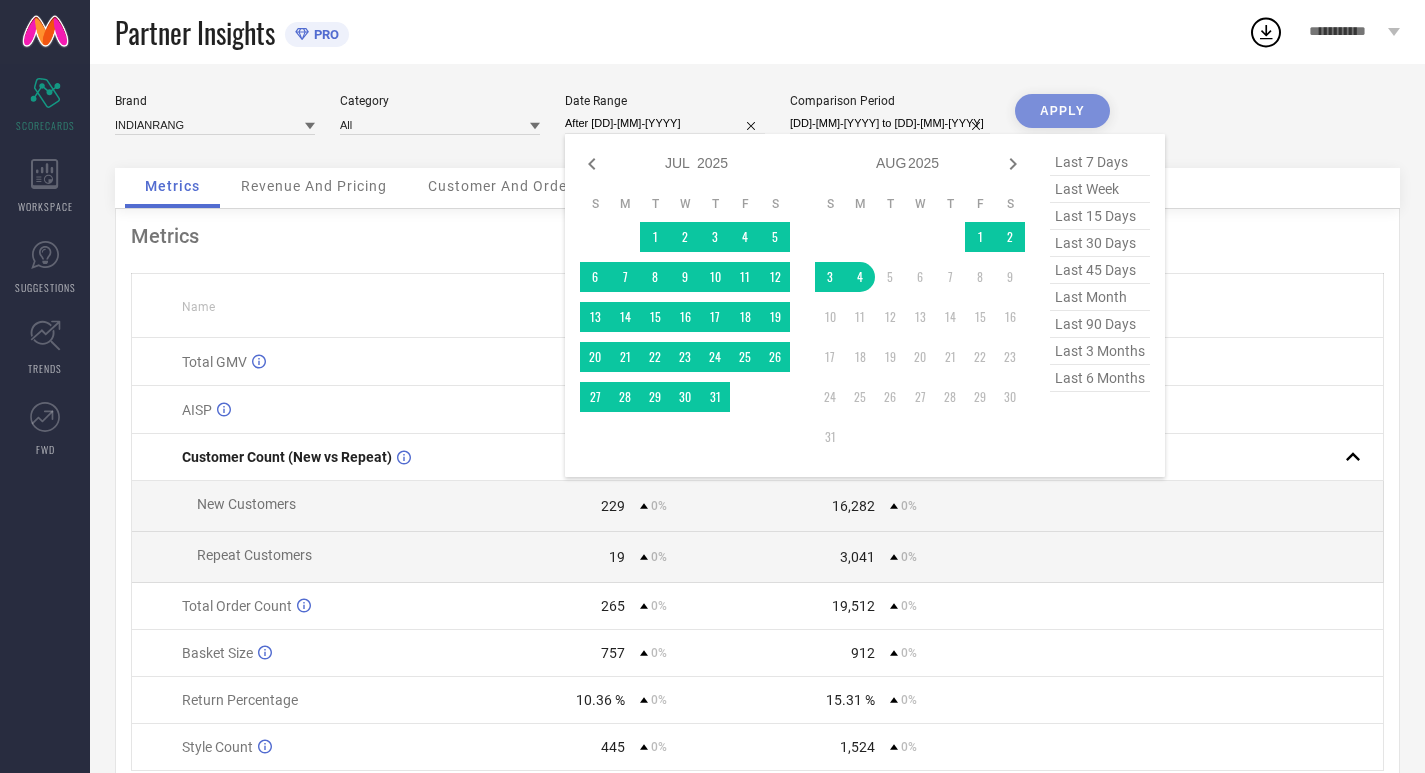 click on "2015 2016 2017 2018 2019 2020 2021 2022 2023 2024 2025 2026 2027 2028 2029 2030 2031 2032 2033 2034" at bounding box center (713, 163) 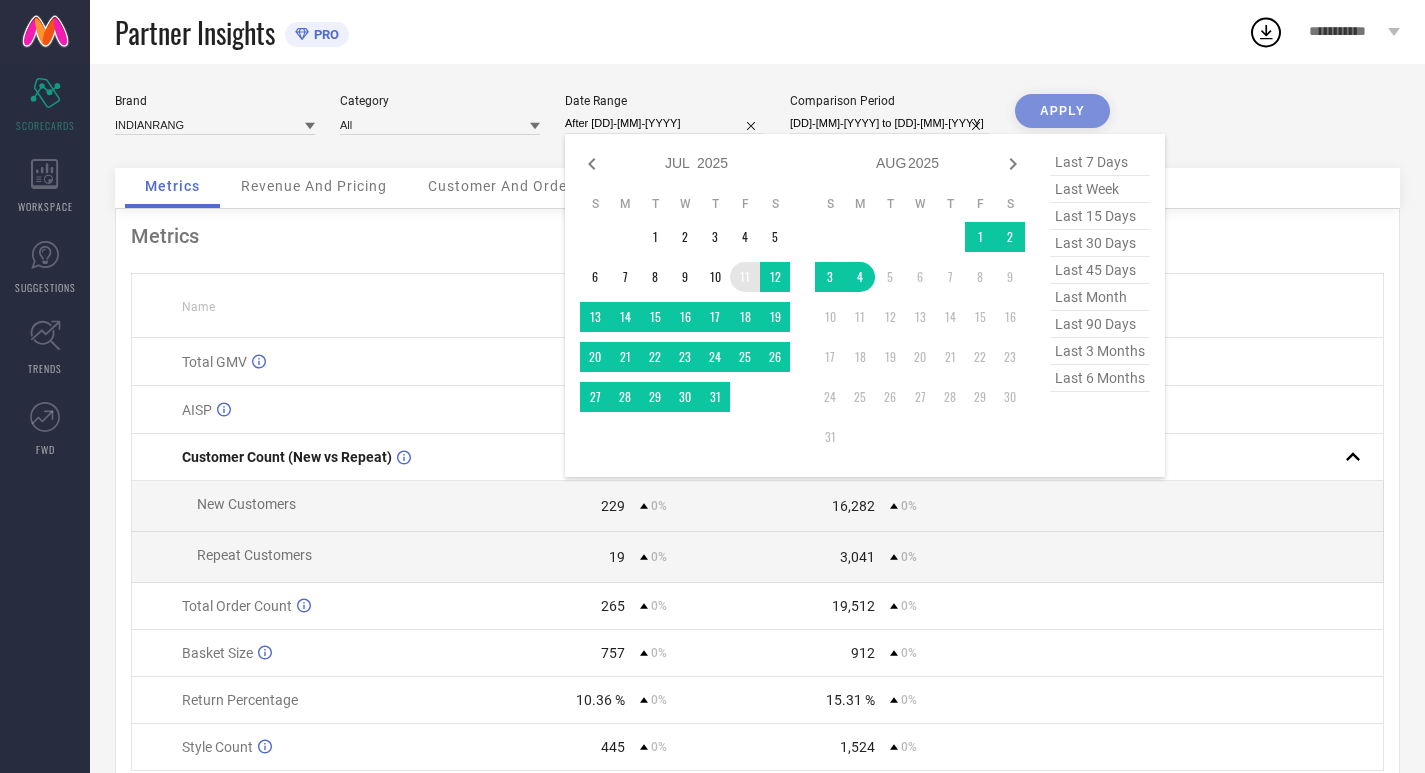 select on "6" 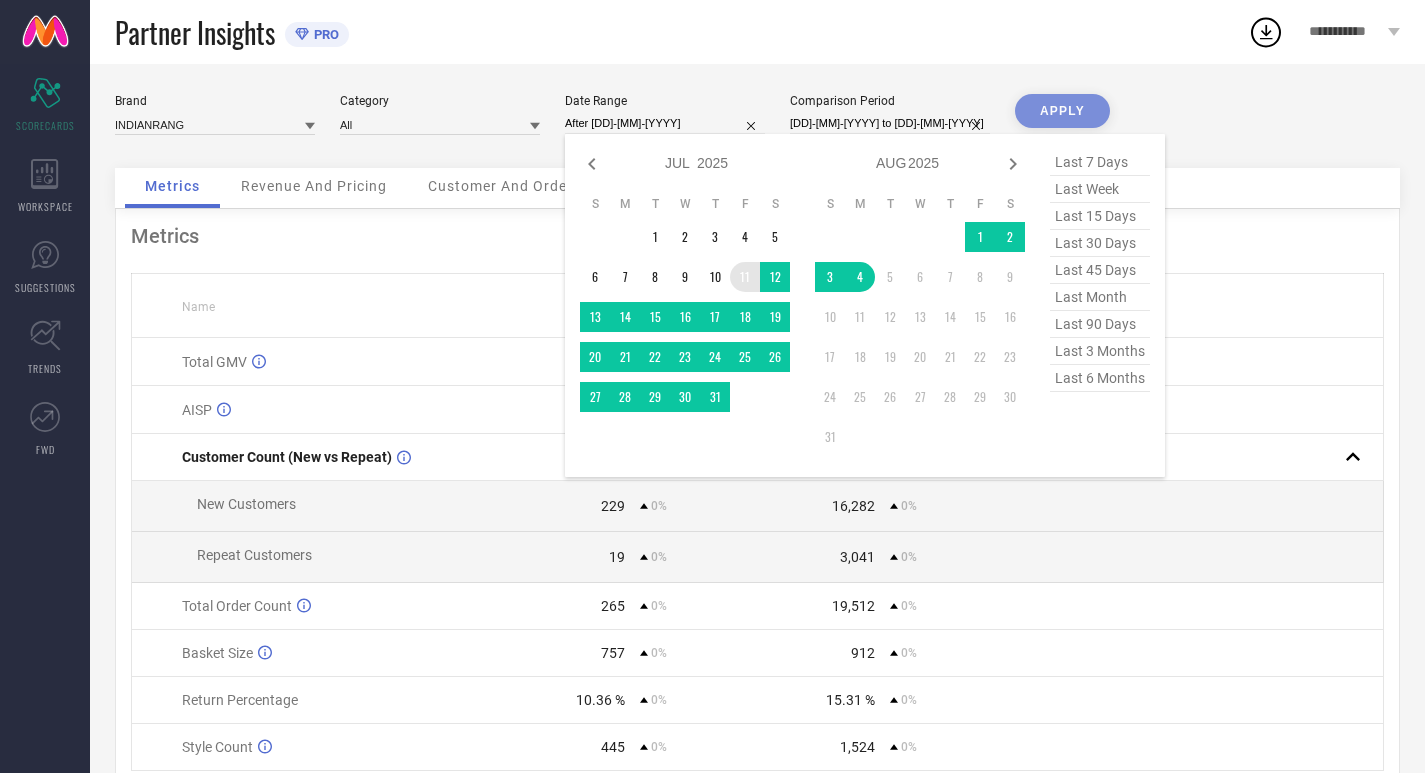 select on "2024" 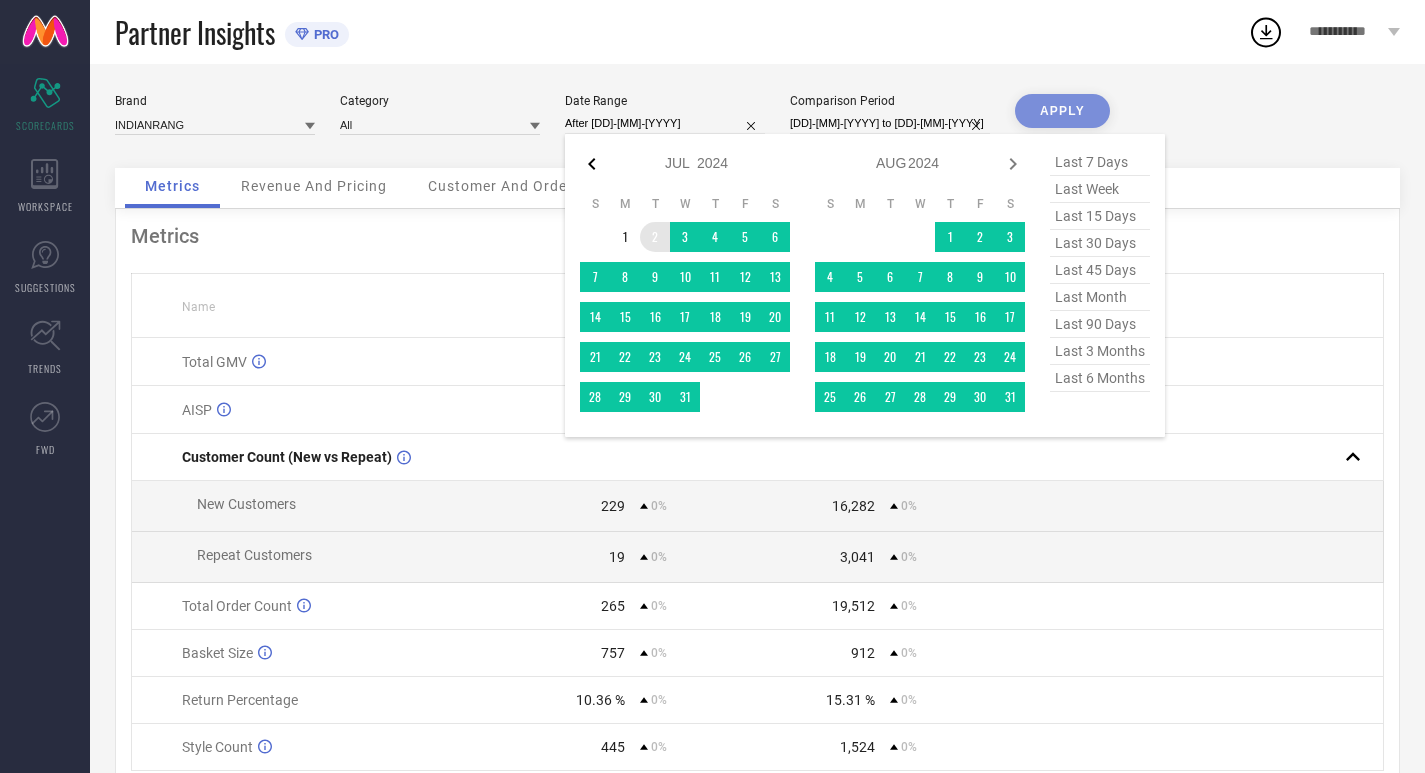 click 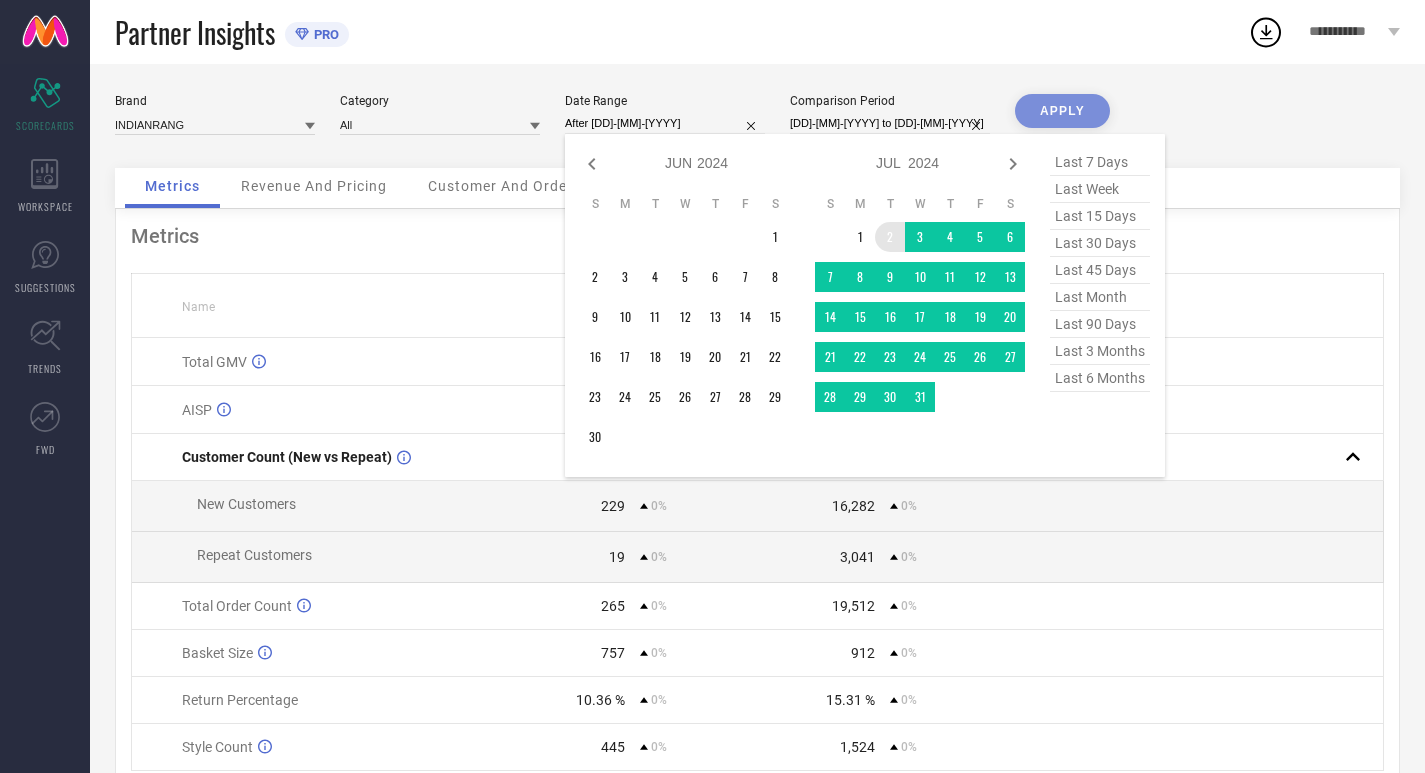 click 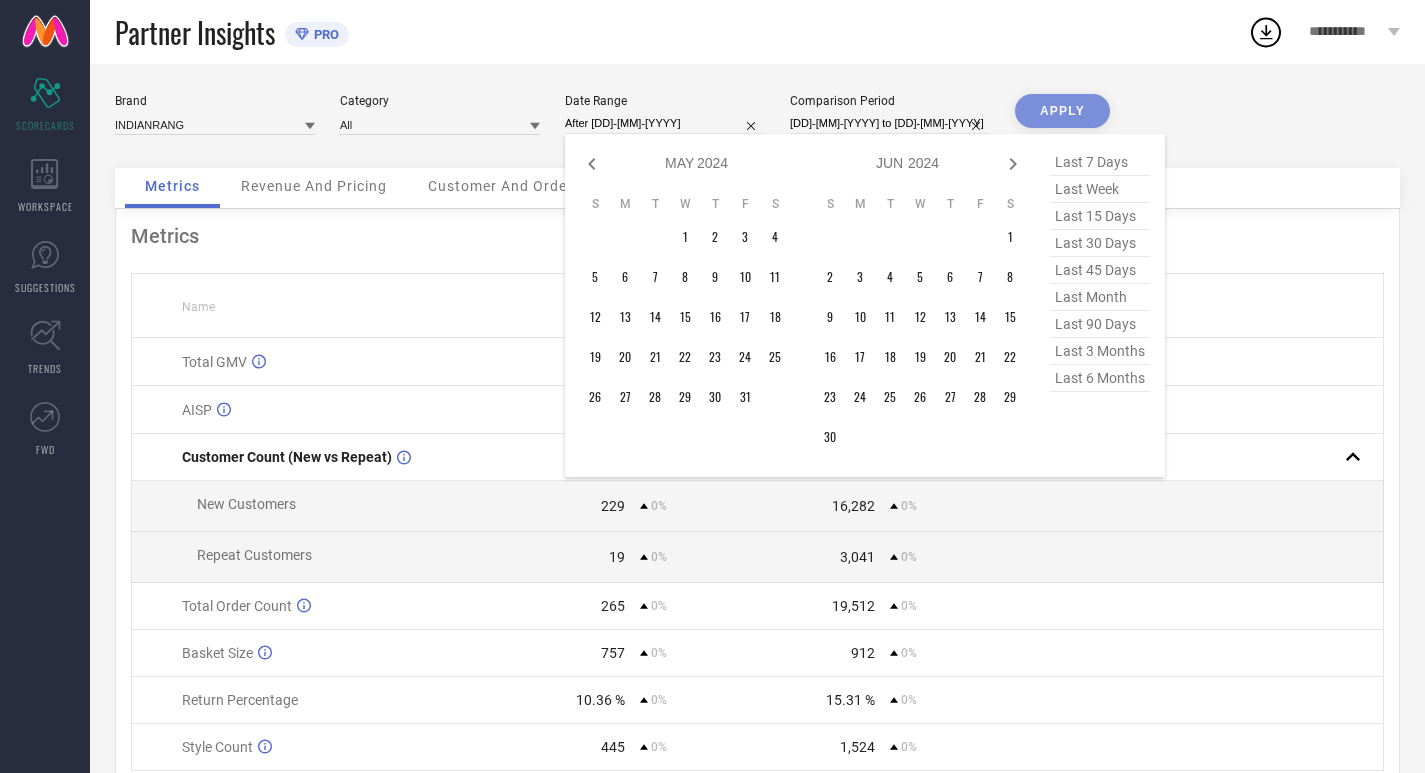click 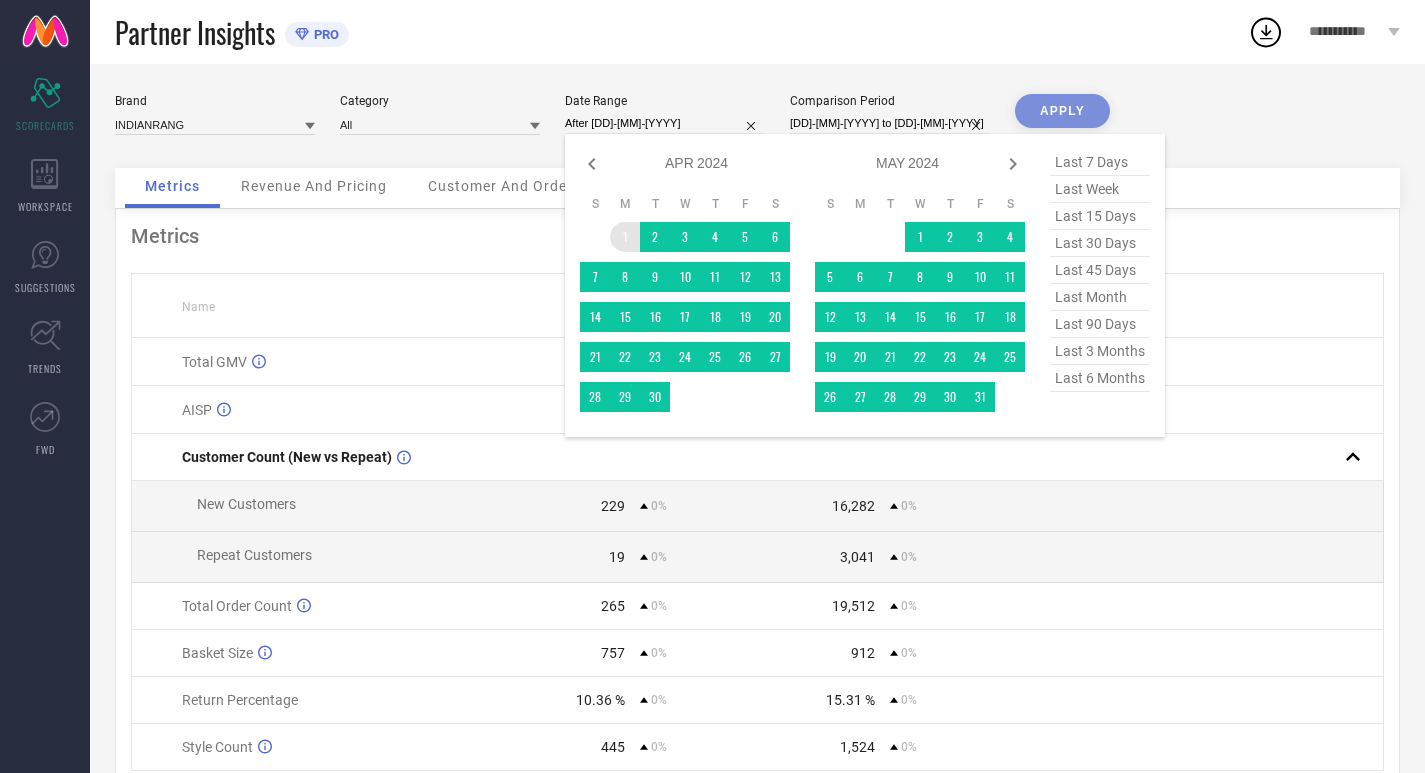 type on "[DD]-[MM]-[YYYY] to [DD]-[MM]-[YYYY]" 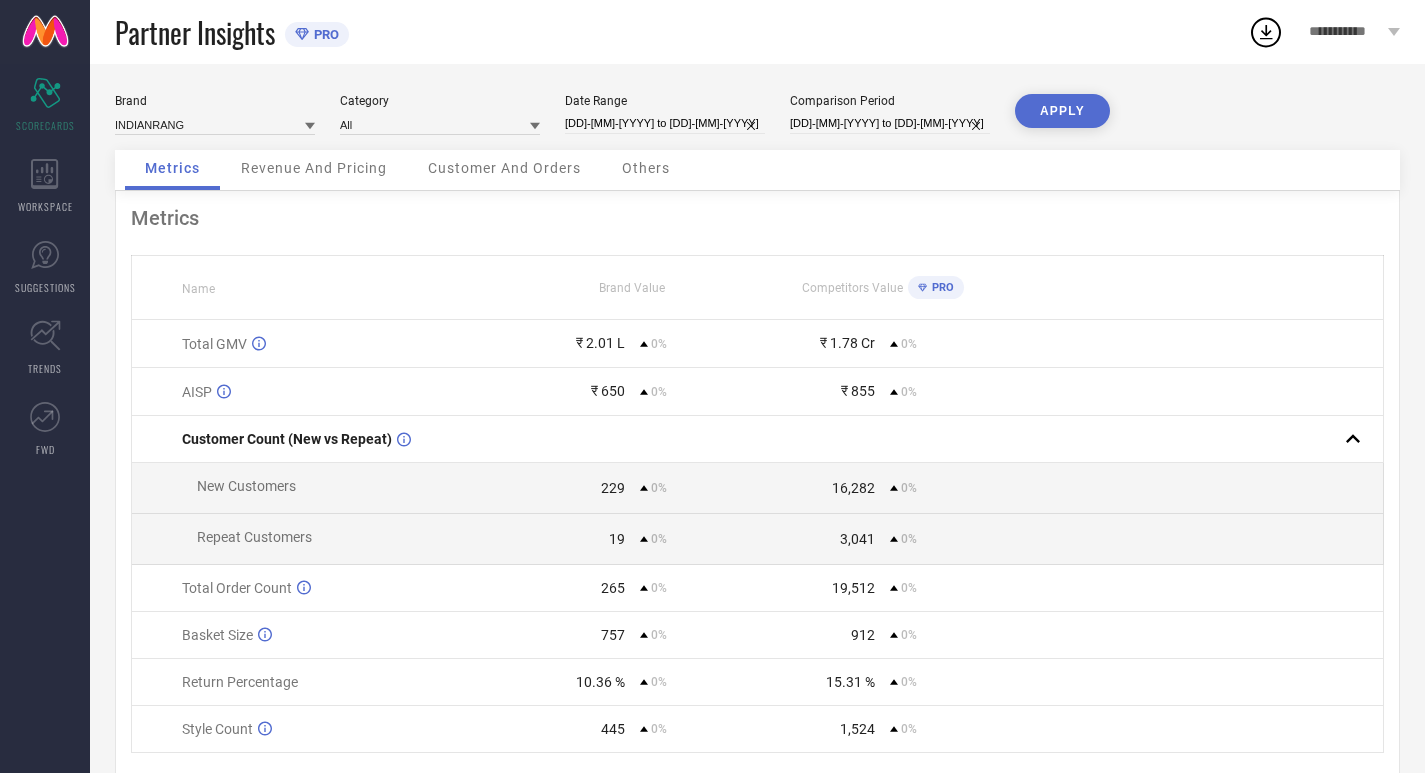 select on "3" 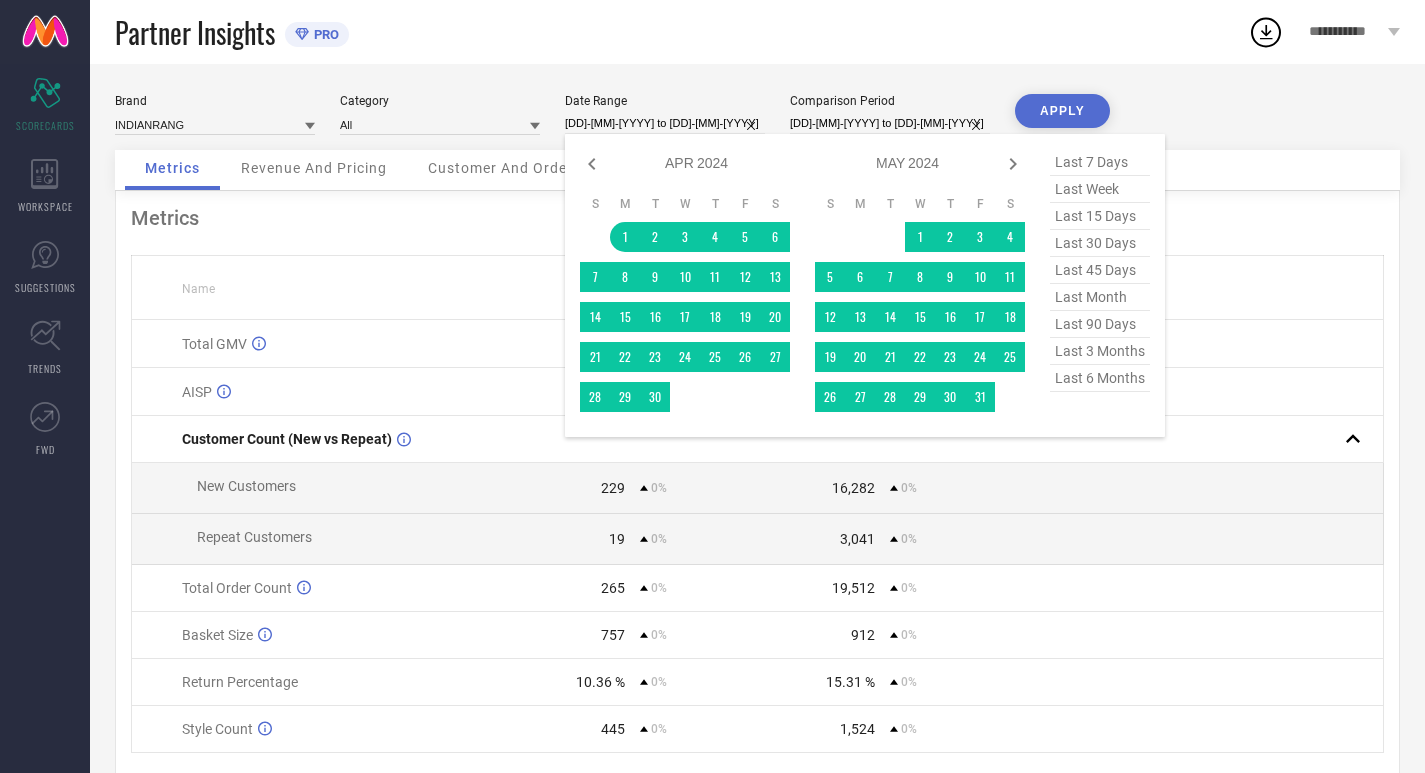 click on "[DD]-[MM]-[YYYY] to [DD]-[MM]-[YYYY]" at bounding box center [665, 123] 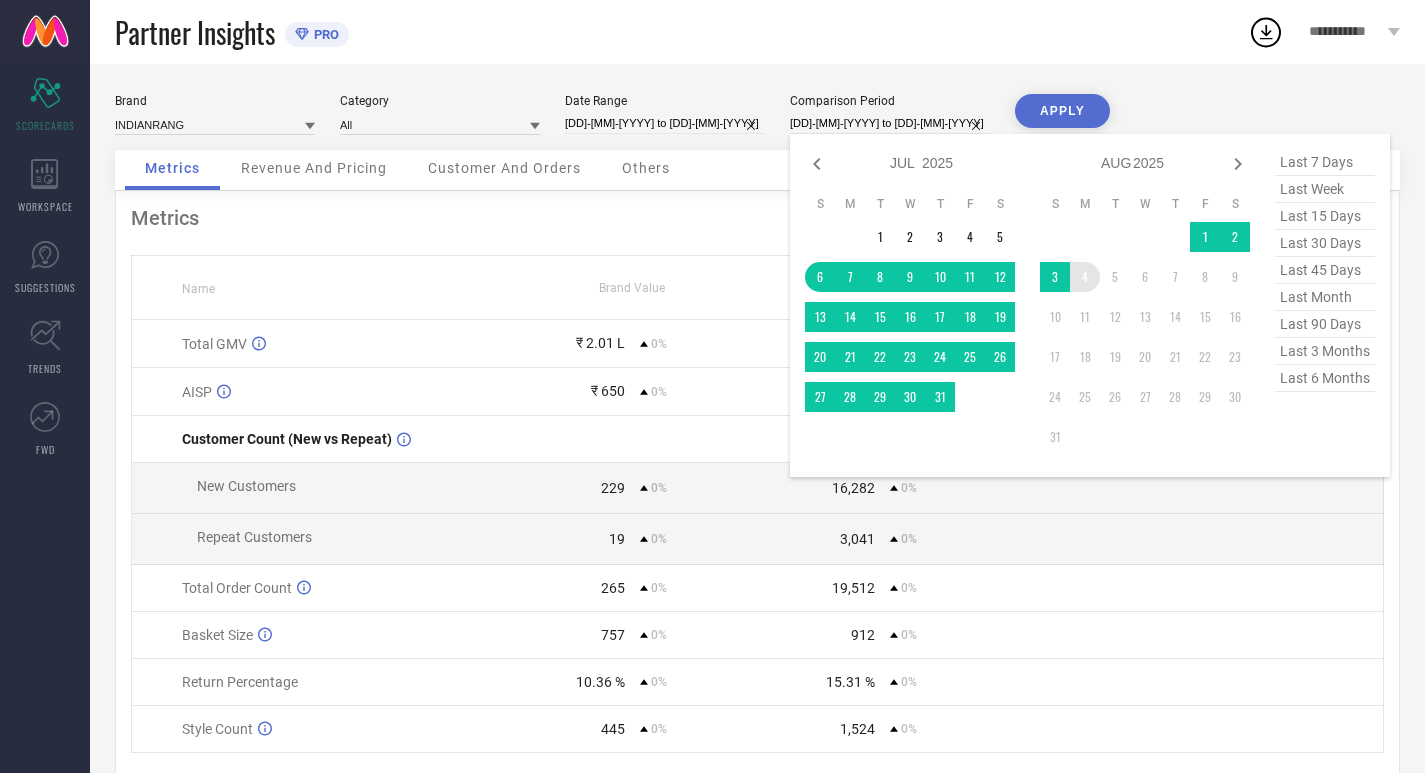 type on "After [DD]-[MM]-[YYYY]" 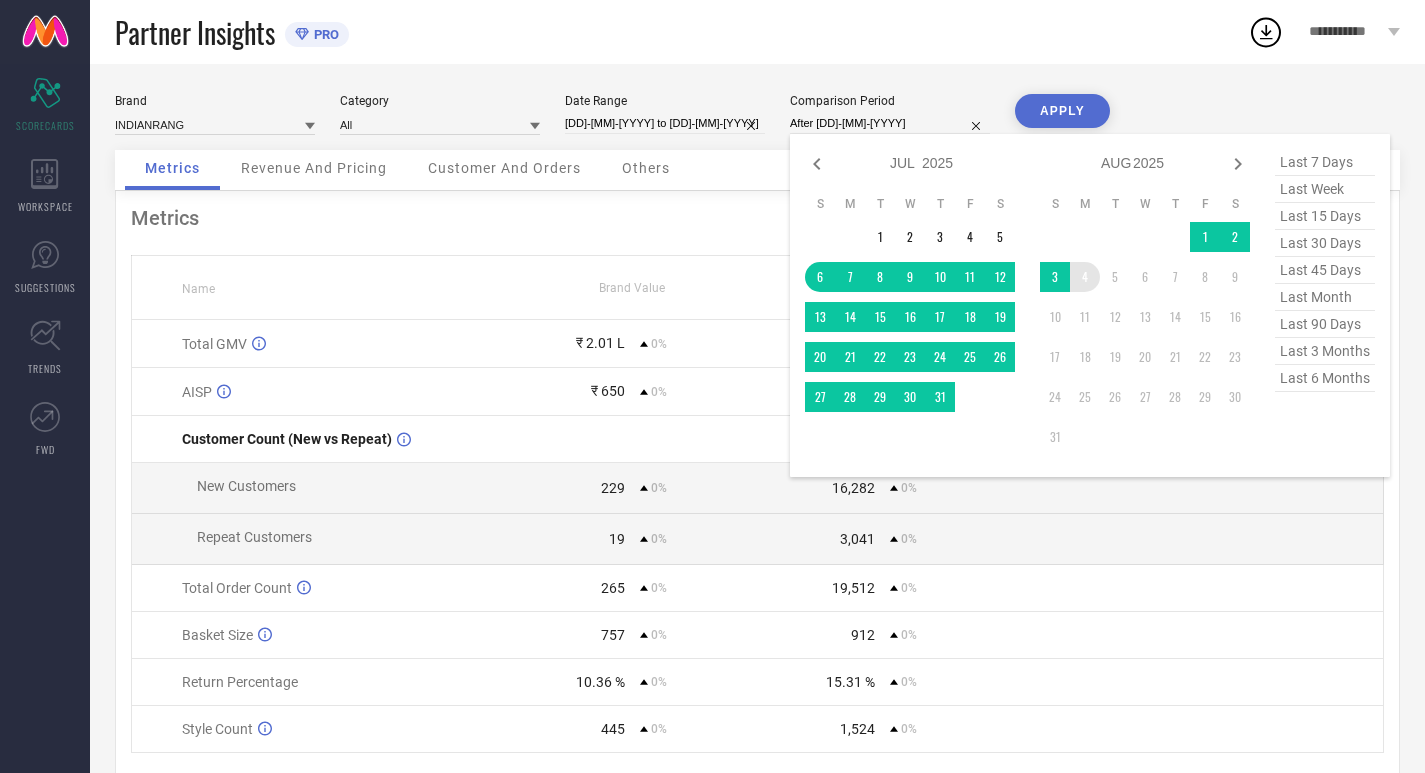 click on "4" at bounding box center [1085, 277] 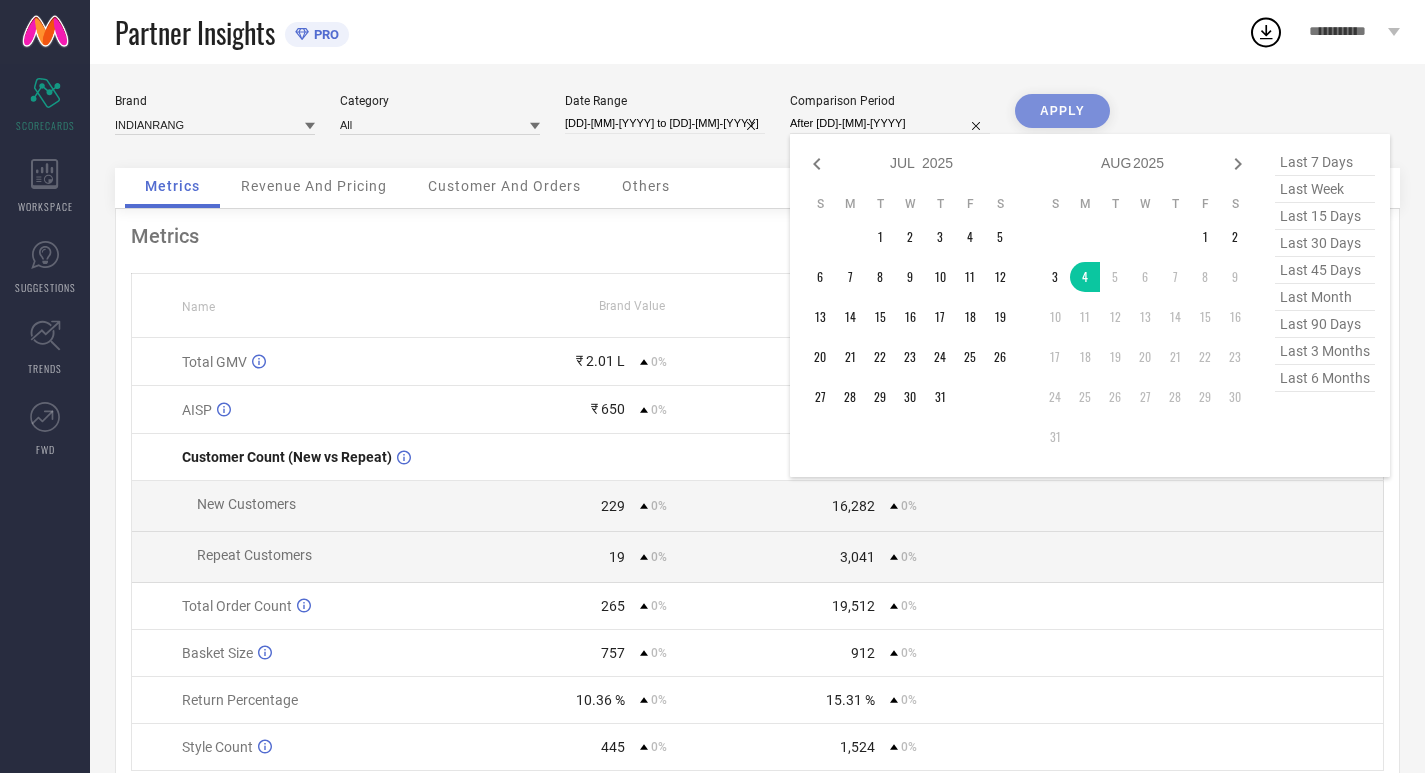 click on "2015 2016 2017 2018 2019 2020 2021 2022 2023 2024 2025 2026 2027 2028 2029 2030 2031 2032 2033 2034" at bounding box center (938, 163) 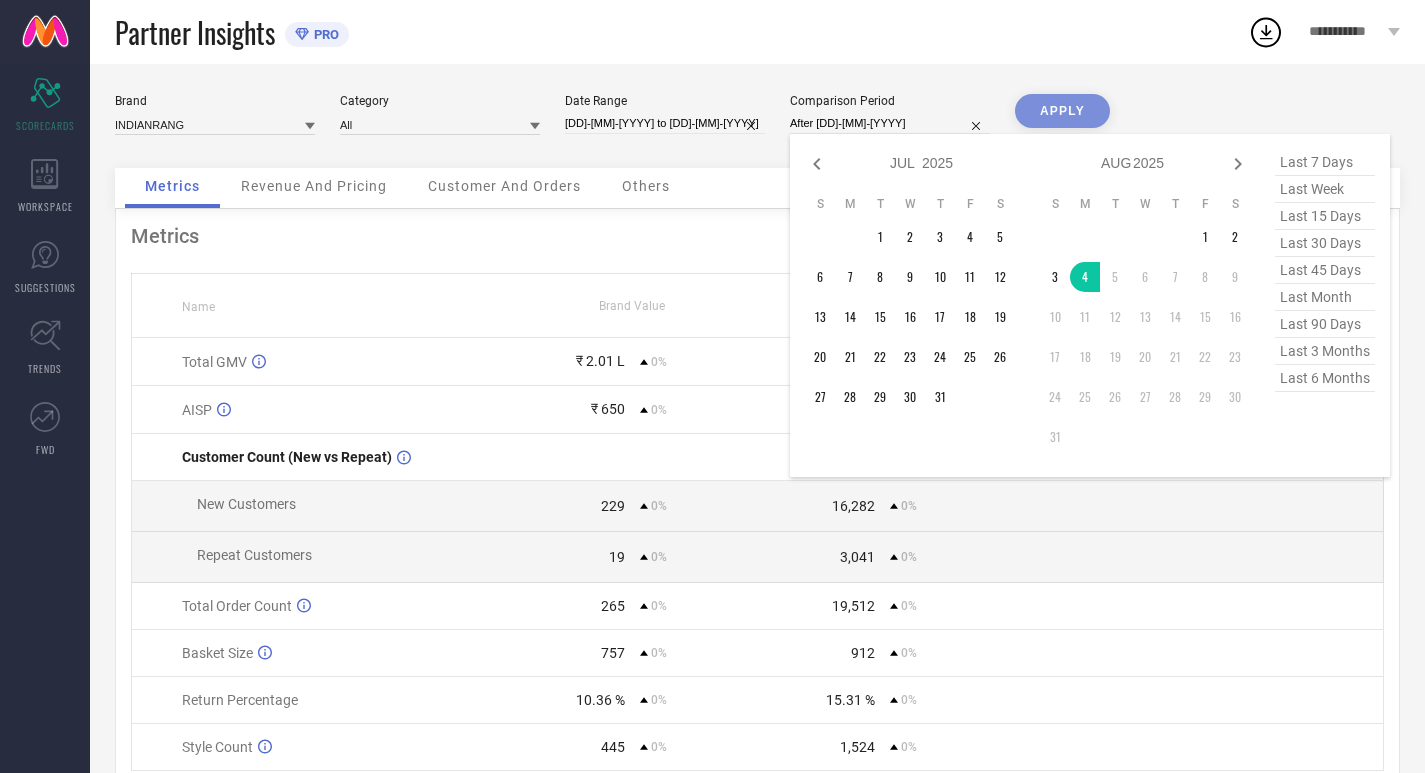 select on "6" 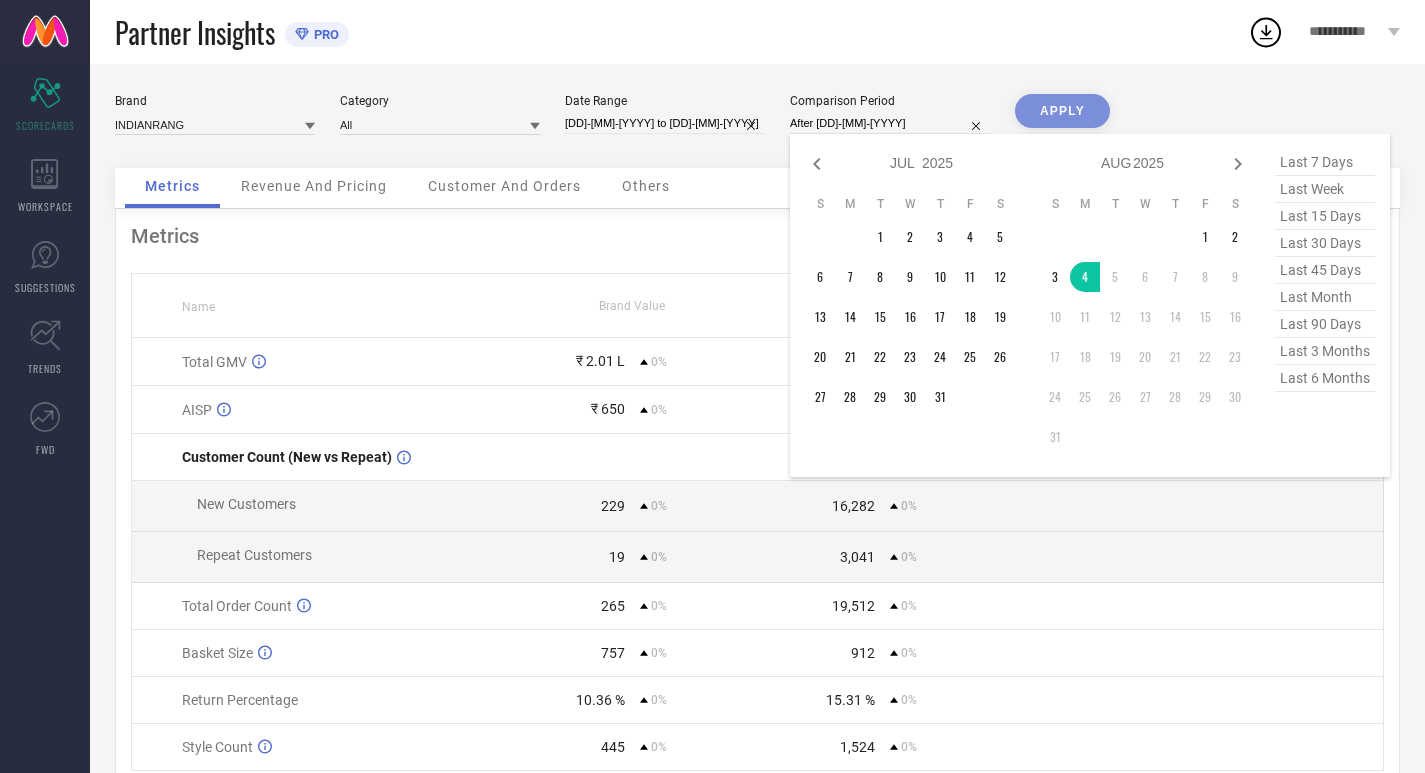 select on "2024" 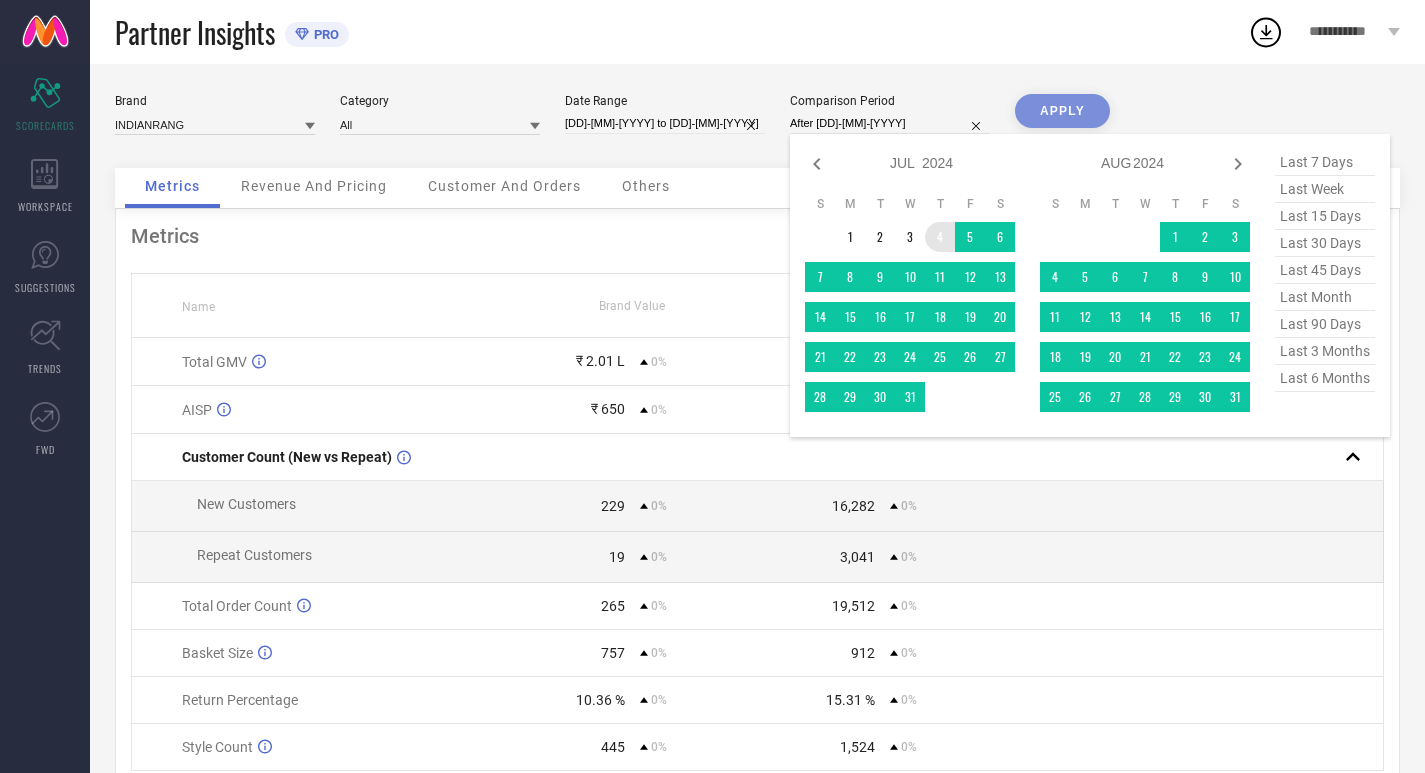 click on "Jan Feb Mar Apr May Jun Jul Aug Sep Oct Nov Dec" at bounding box center (906, 163) 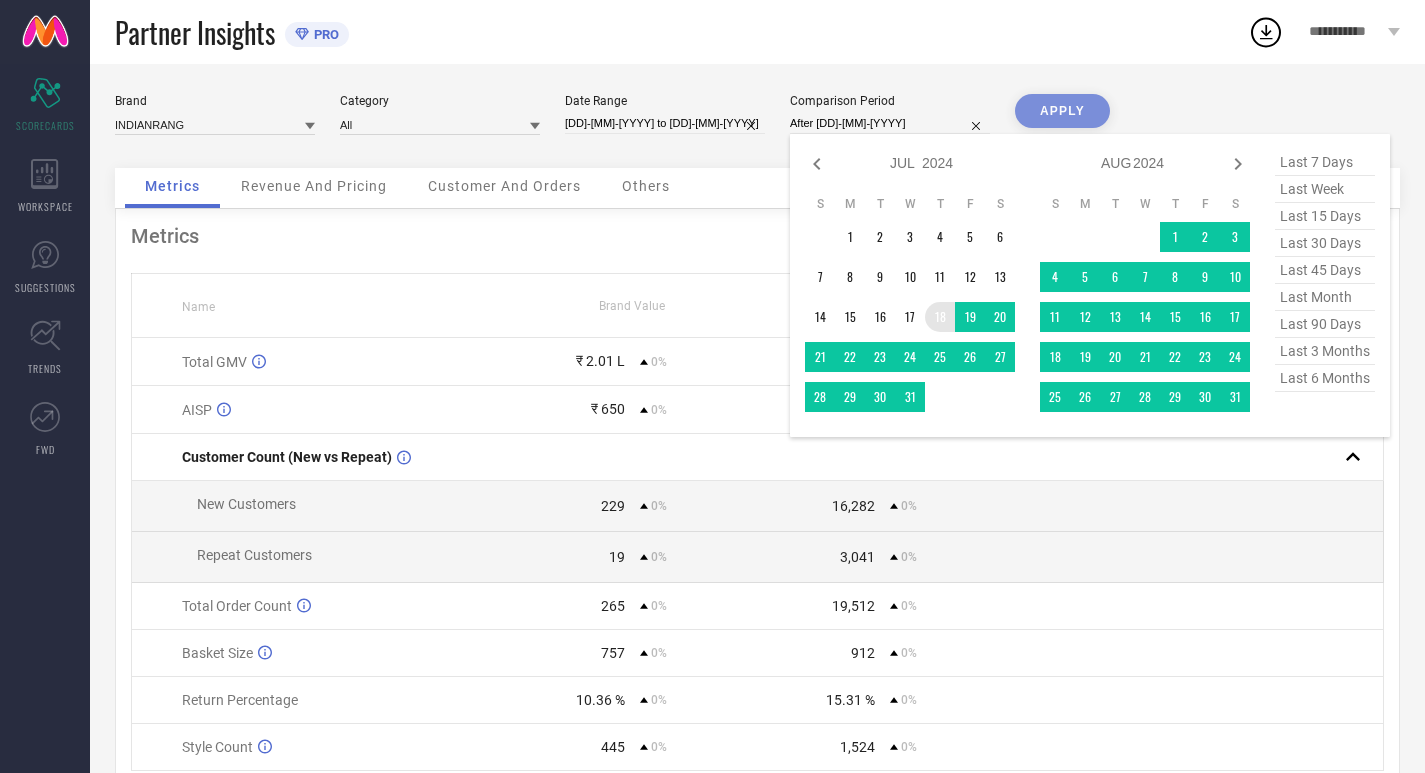 select on "3" 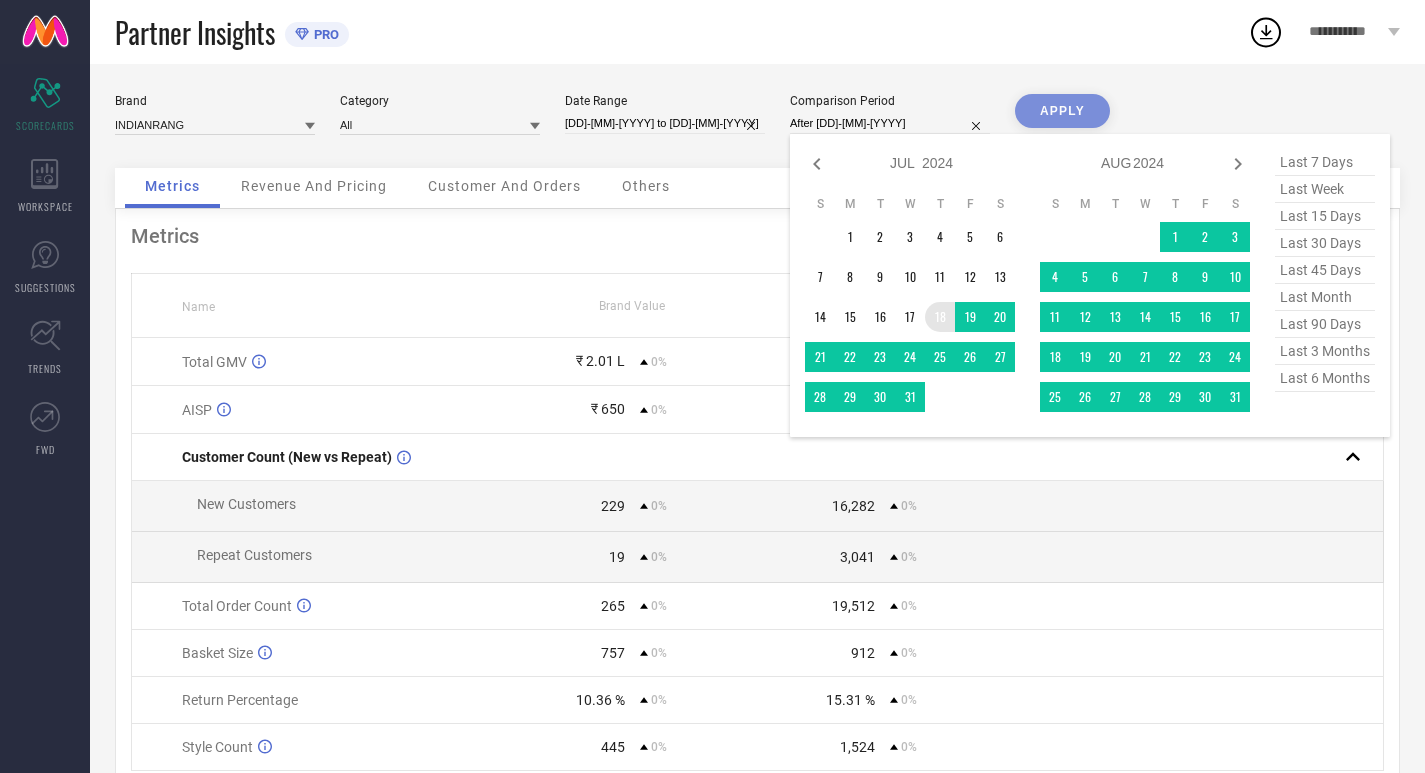 select on "2024" 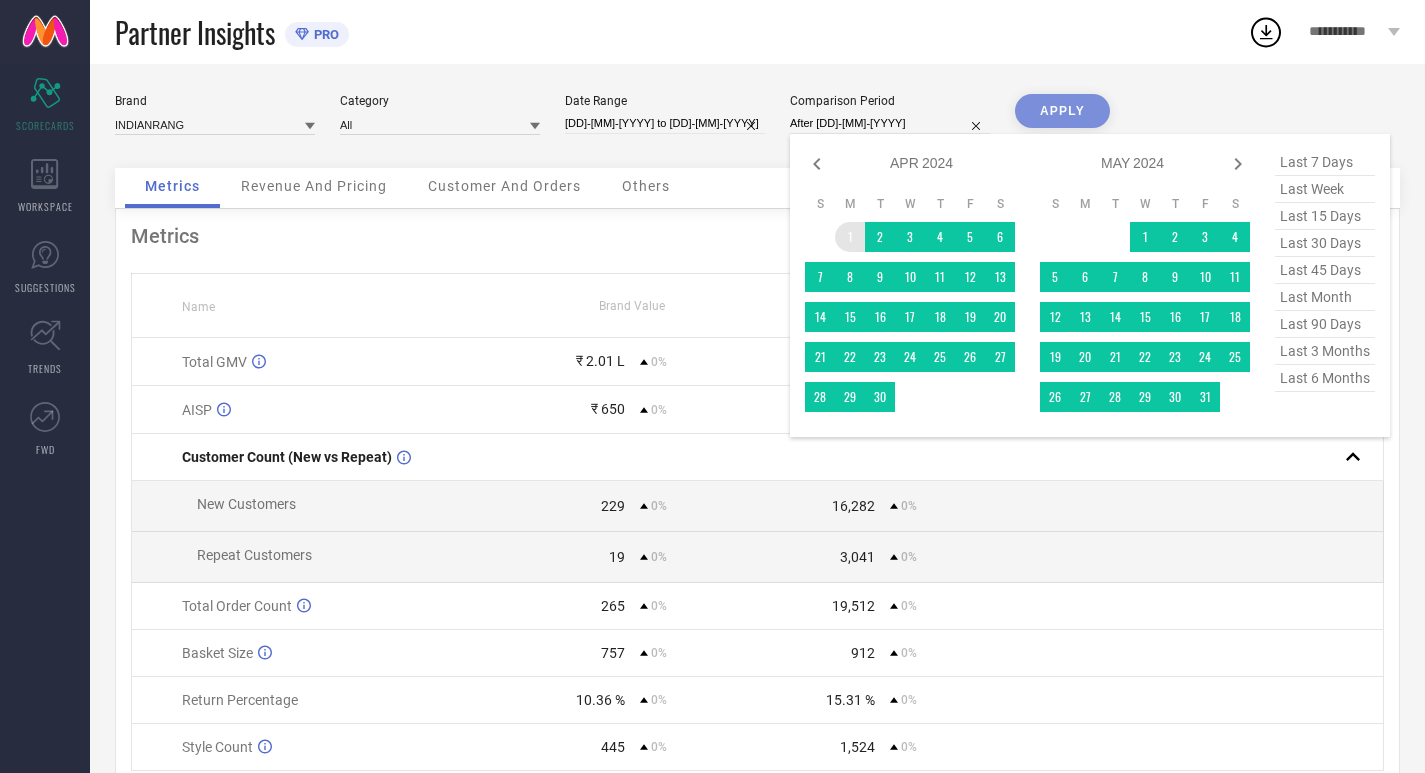 type on "[DD]-[MM]-[YYYY] to [DD]-[MM]-[YYYY]" 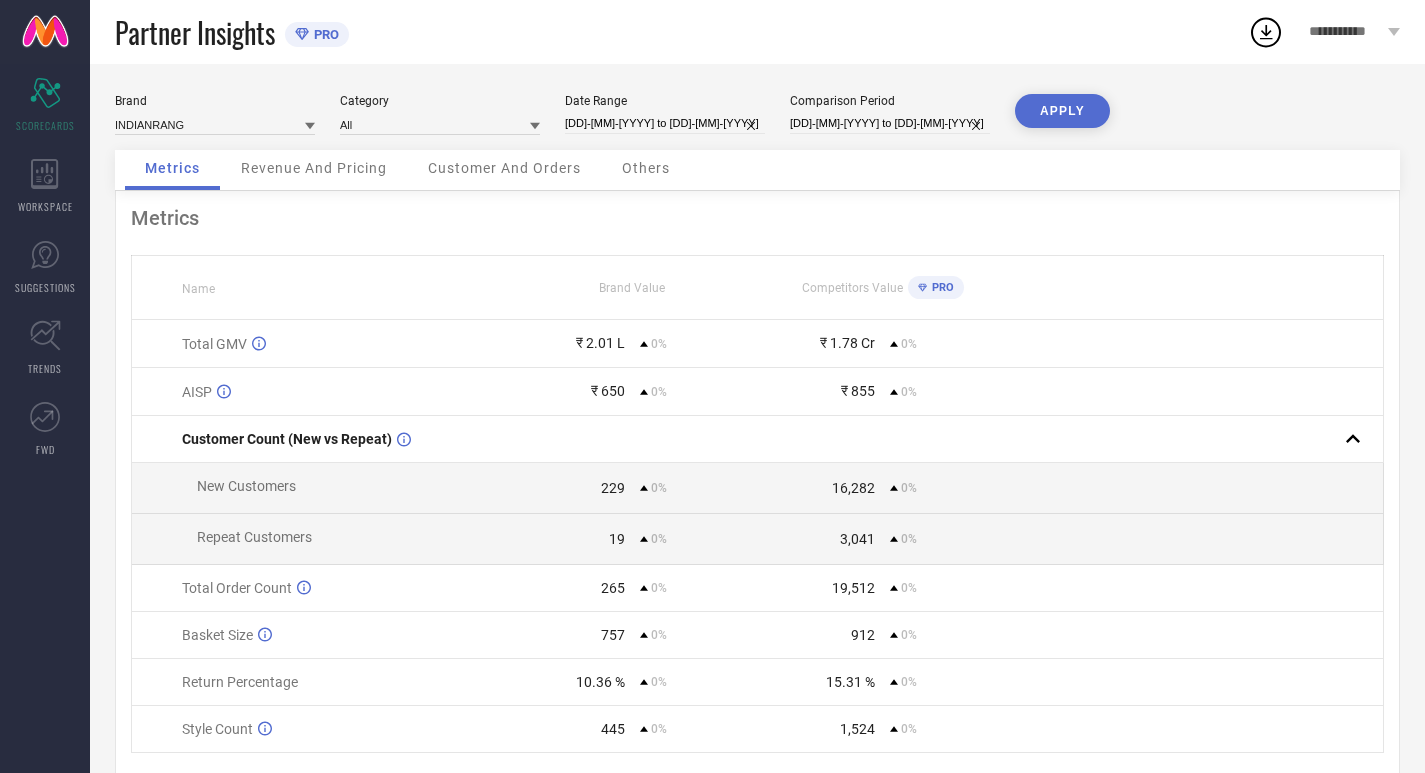 click on "APPLY" at bounding box center (1062, 111) 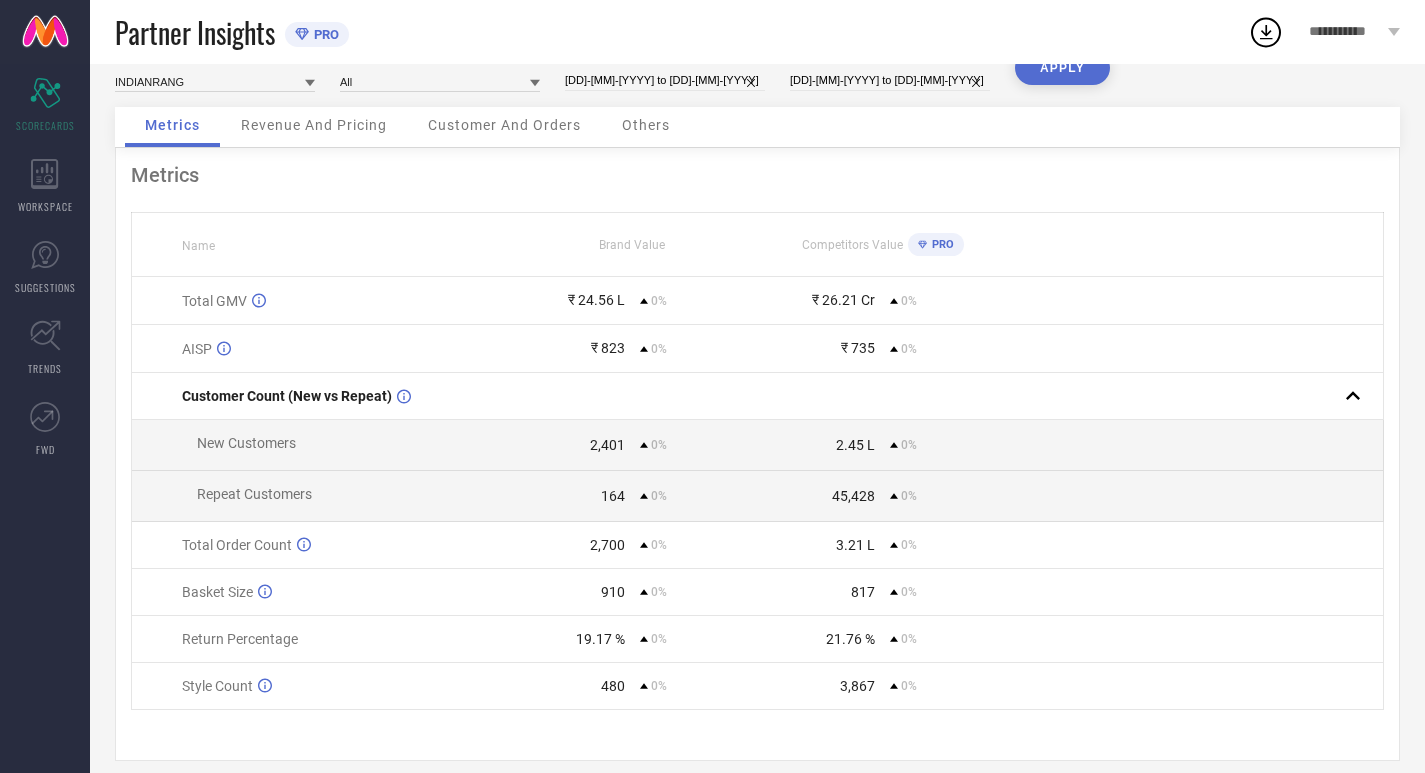 scroll, scrollTop: 0, scrollLeft: 0, axis: both 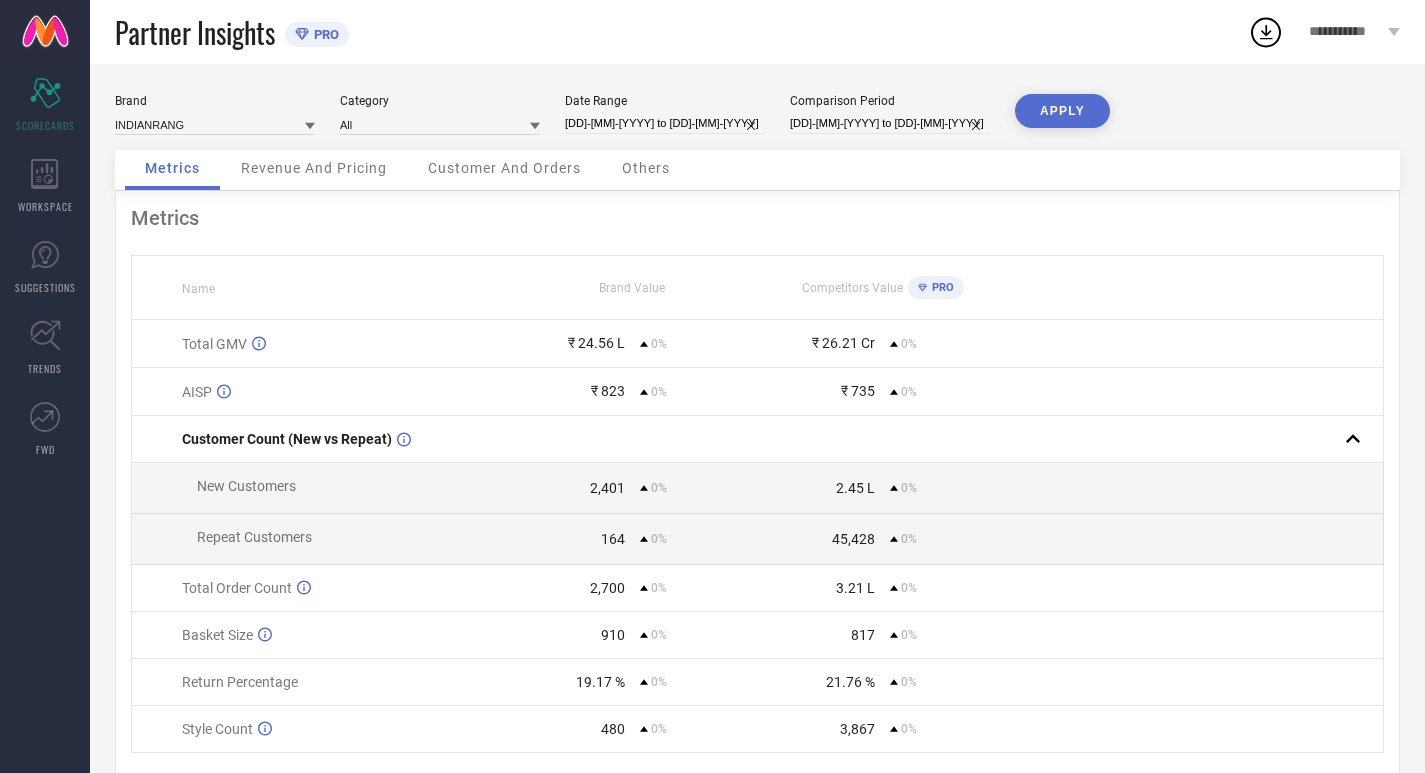 click on "Revenue And Pricing" at bounding box center [314, 170] 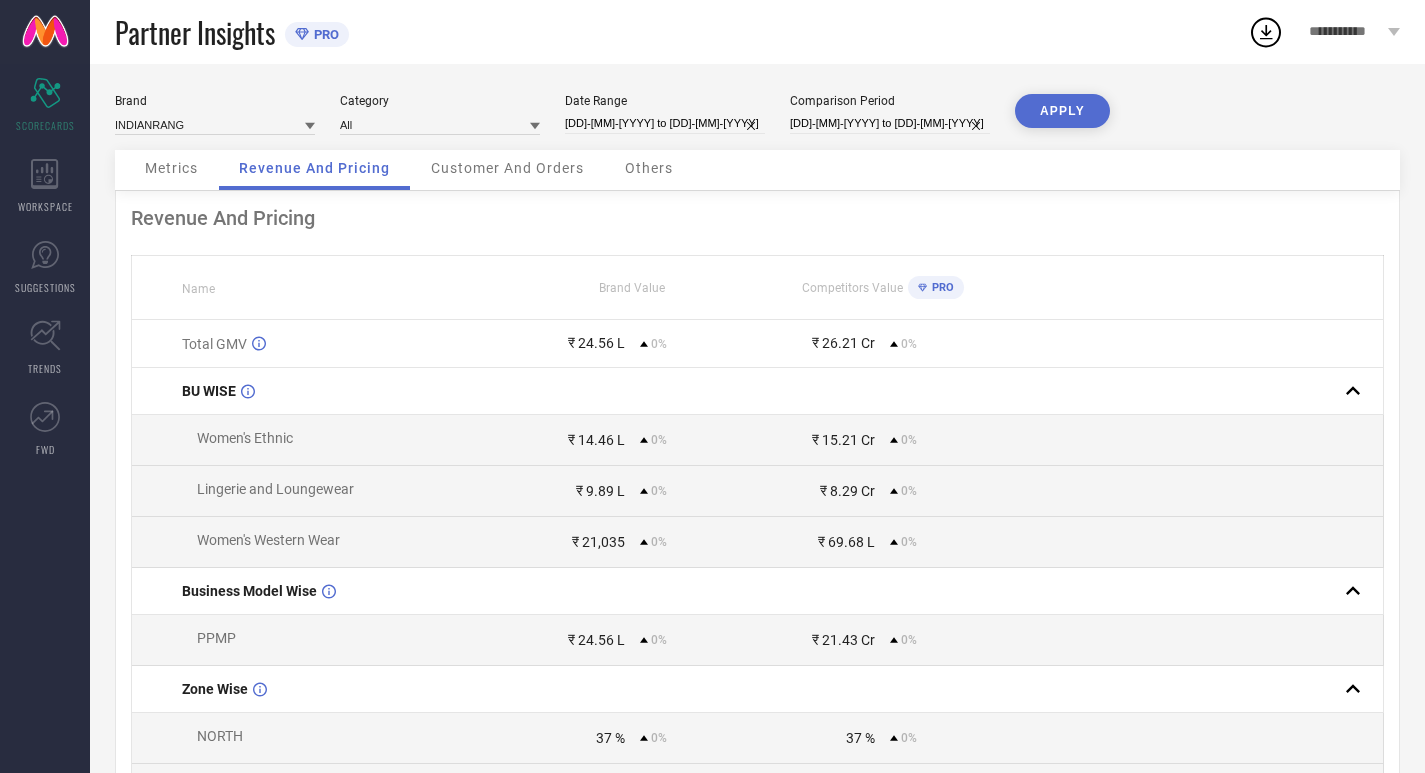 click on "Revenue And Pricing" at bounding box center (314, 170) 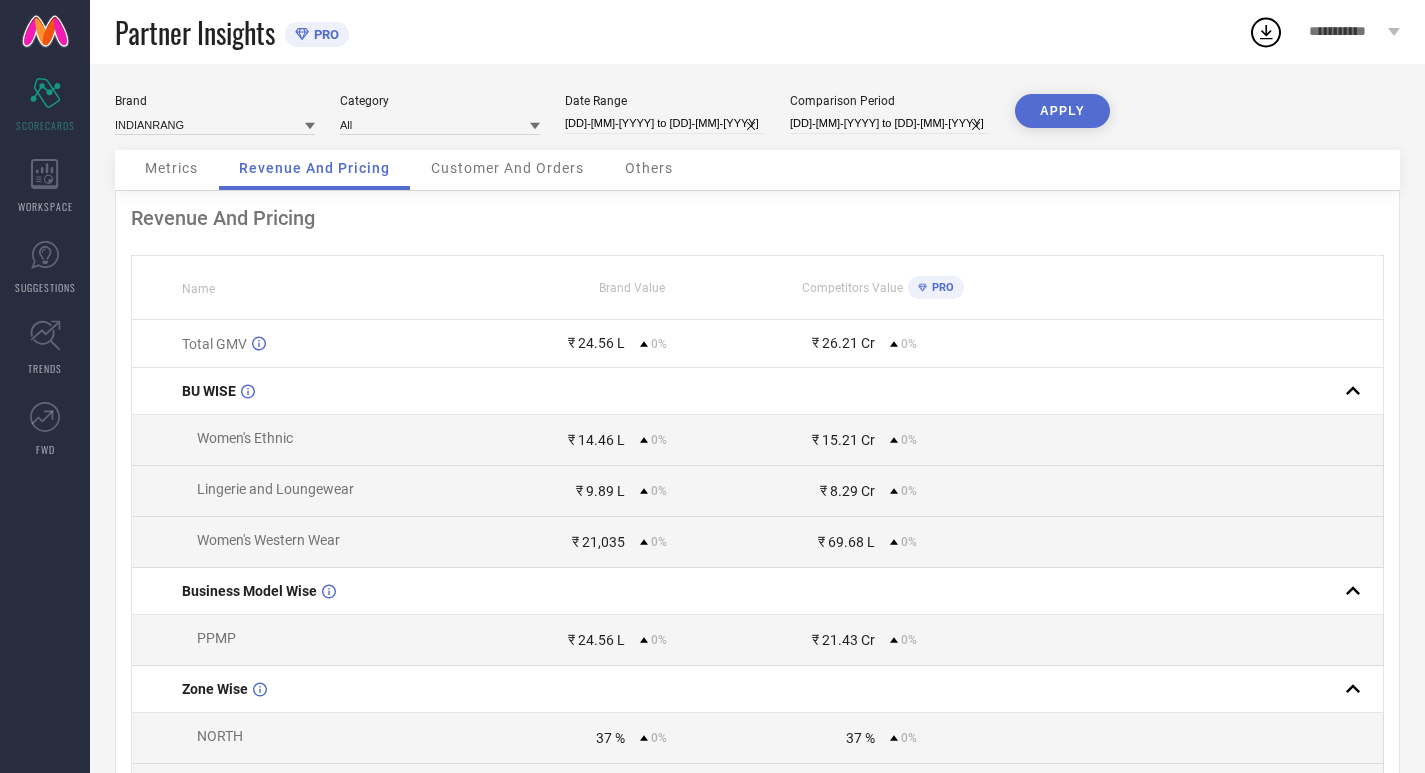 click on "Metrics Revenue And Pricing Customer And Orders Others" at bounding box center (757, 170) 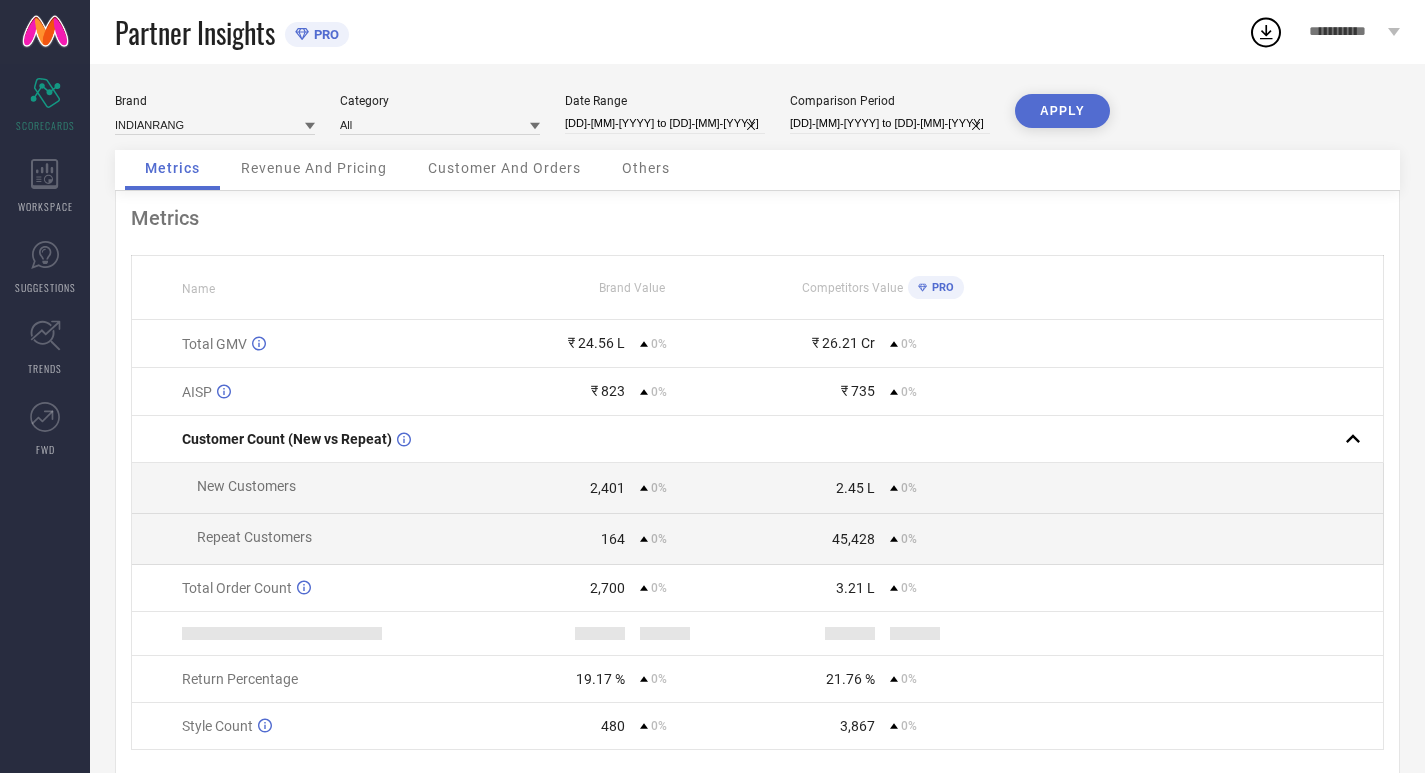 click on "Revenue And Pricing" at bounding box center (314, 168) 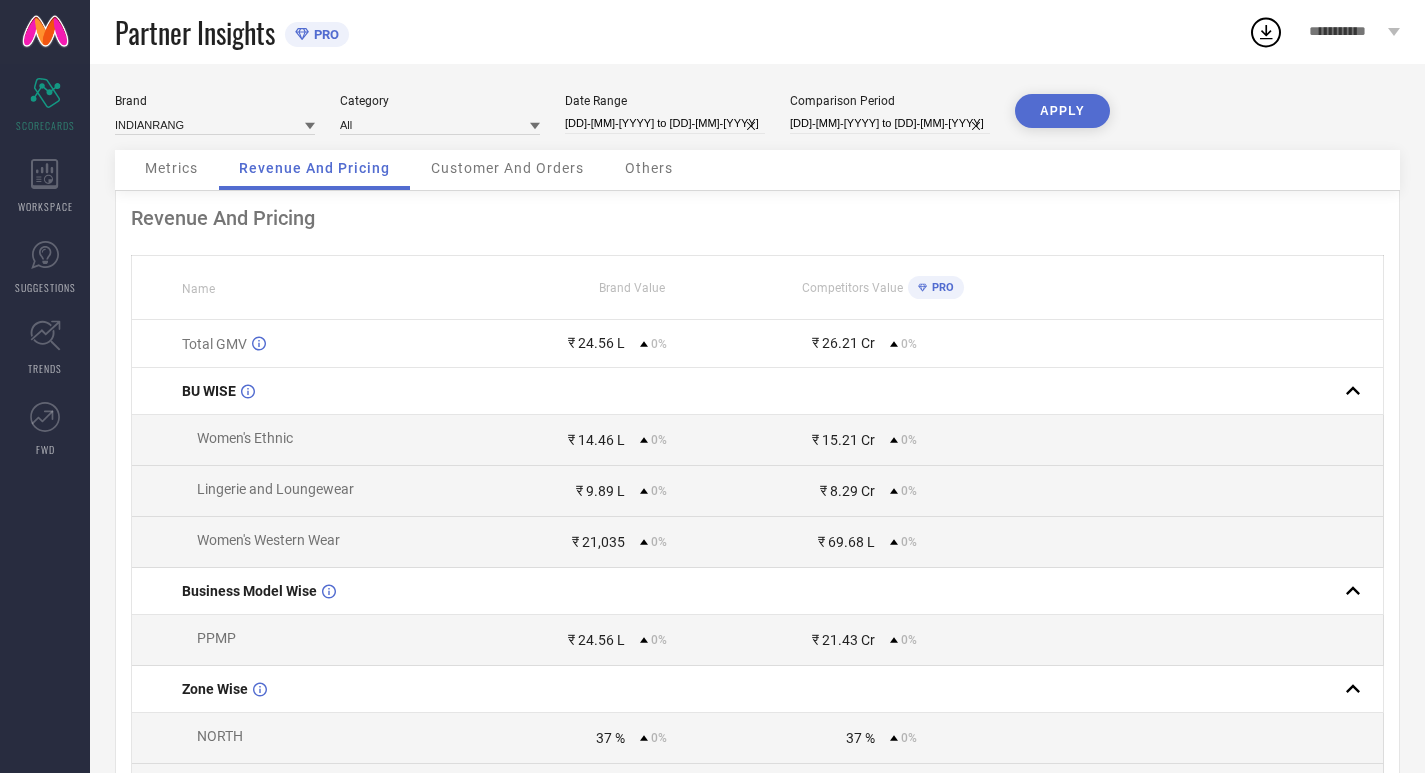 click on "Brand INDIANRANG Category All Date Range [DD]-[MM]-[YYYY] to [DD]-[MM]-[YYYY] Comparison Period [DD]-[MM]-[YYYY] to [DD]-[MM]-[YYYY] APPLY" at bounding box center [757, 122] 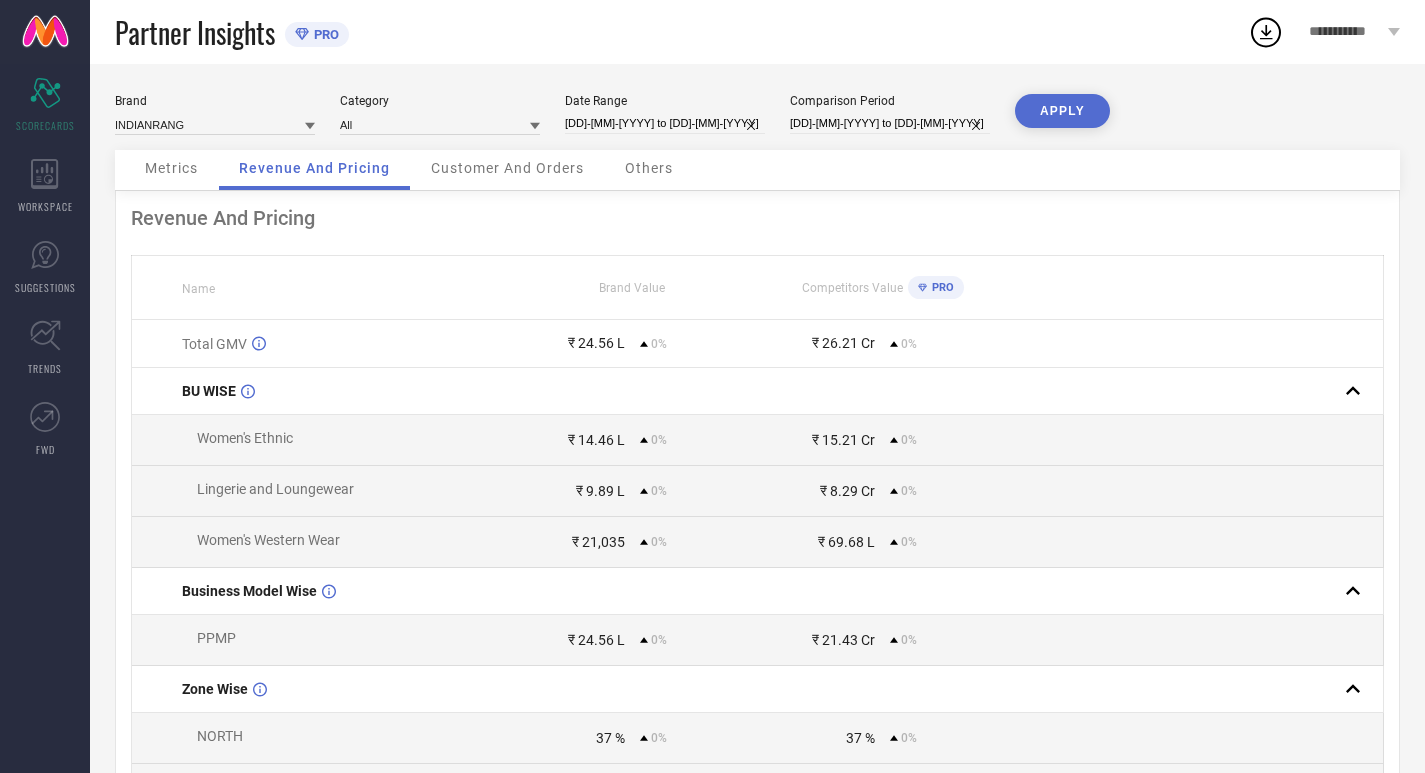 click on "Customer And Orders" at bounding box center [507, 170] 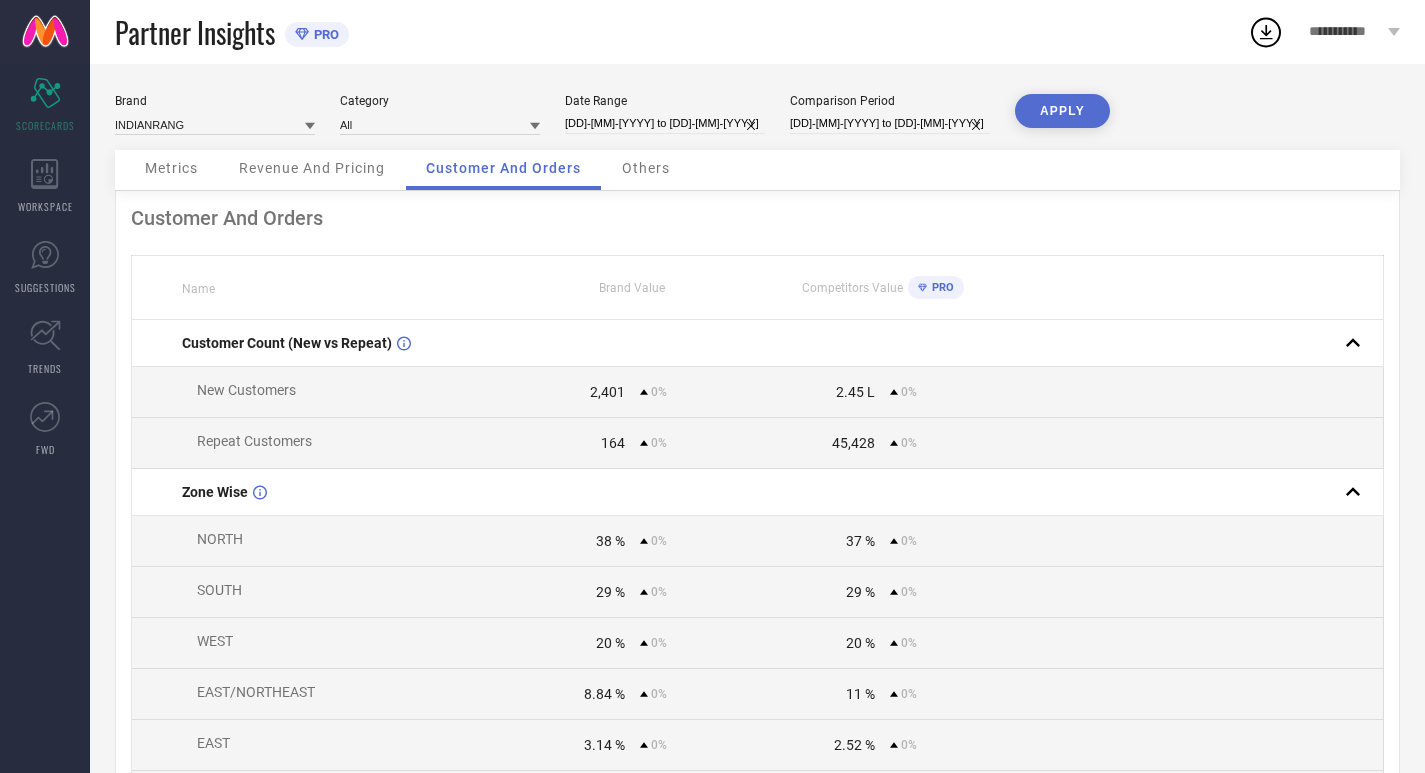 click on "Others" at bounding box center [646, 168] 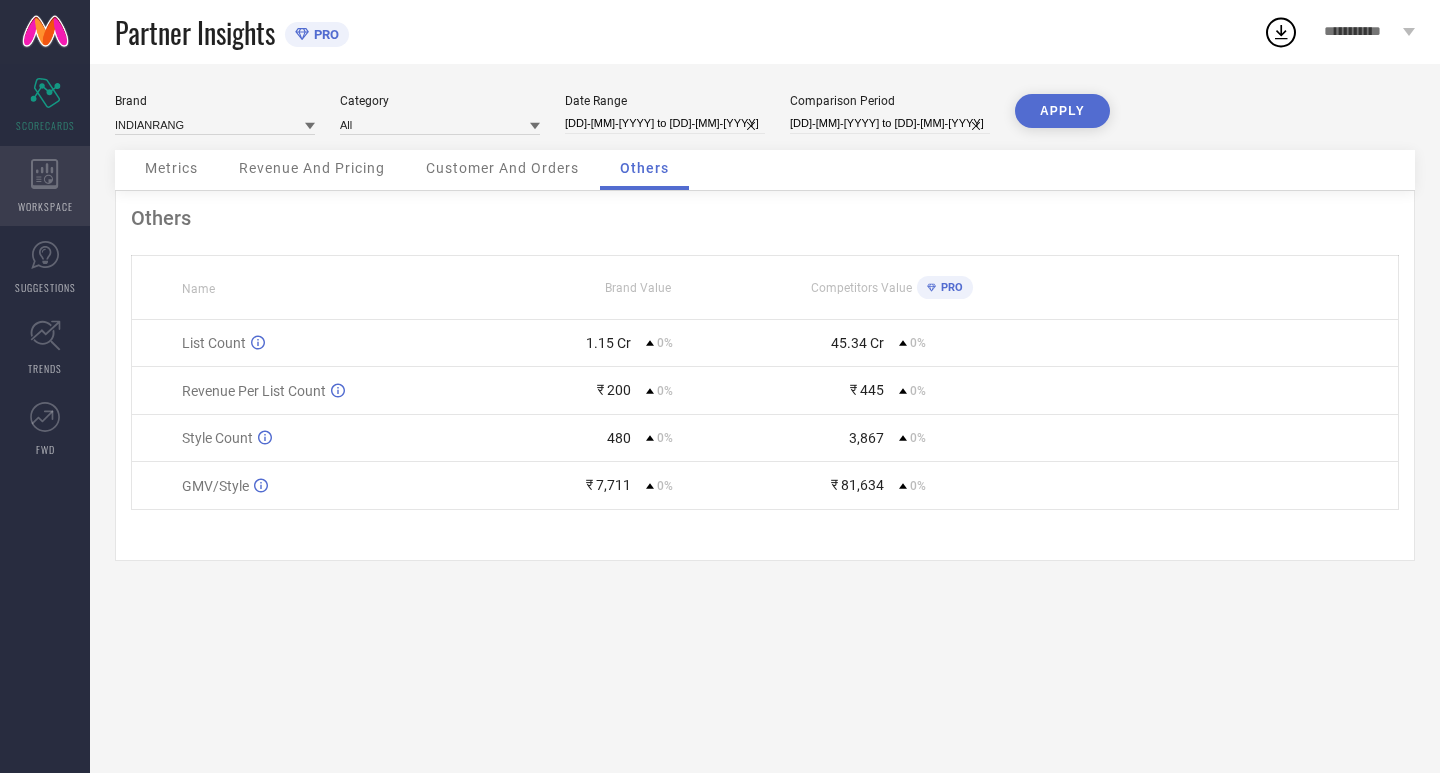 click on "WORKSPACE" at bounding box center [45, 186] 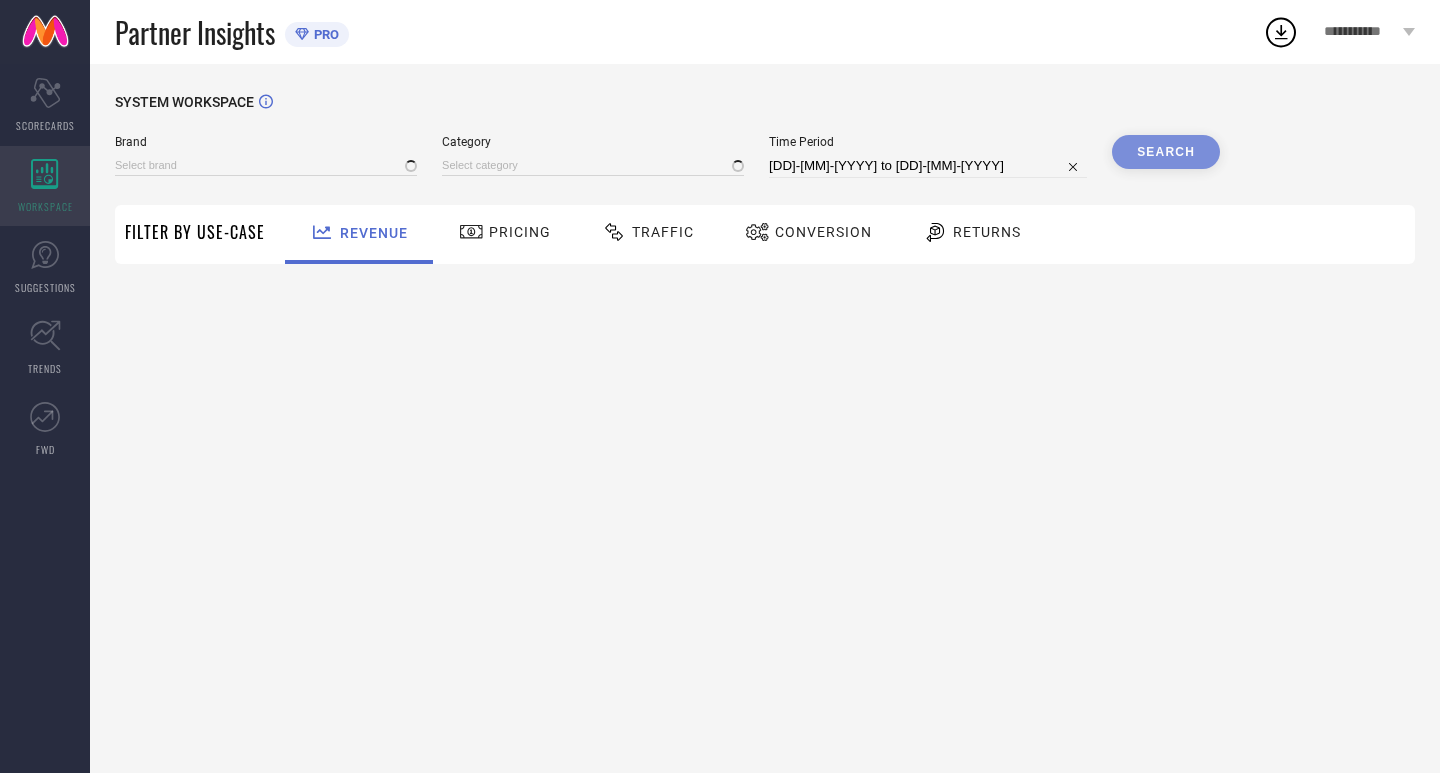 type on "INDIANRANG" 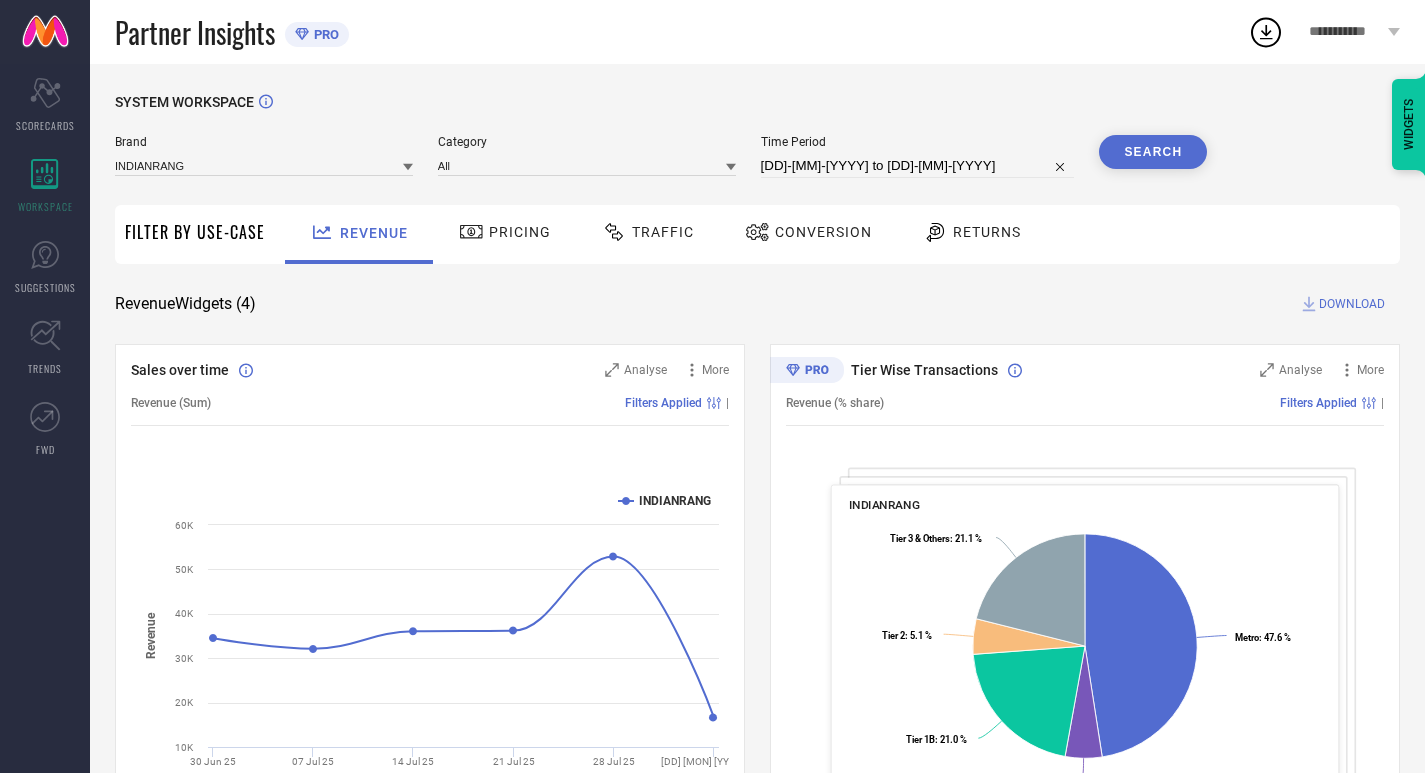 click on "Pricing" at bounding box center [505, 232] 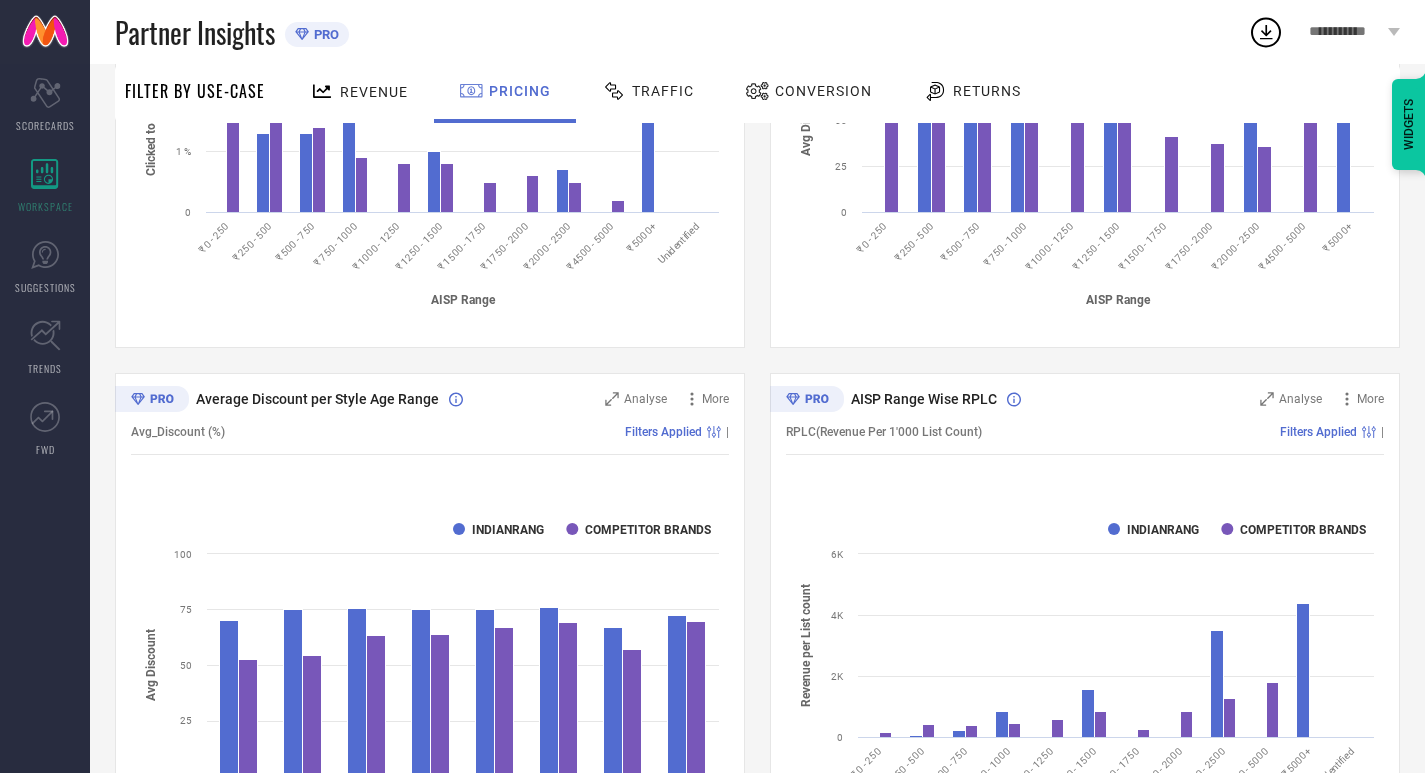 scroll, scrollTop: 1152, scrollLeft: 0, axis: vertical 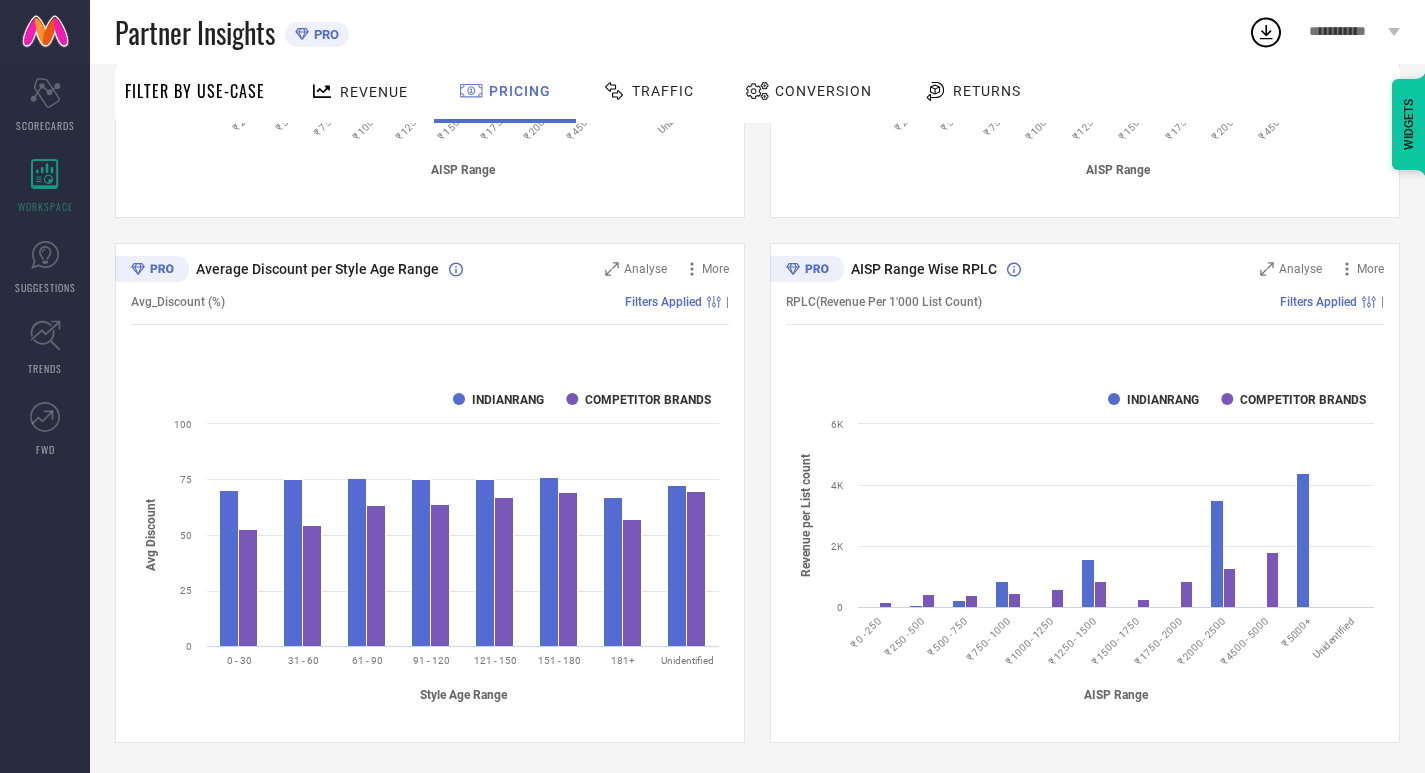 click on "Traffic" at bounding box center [663, 91] 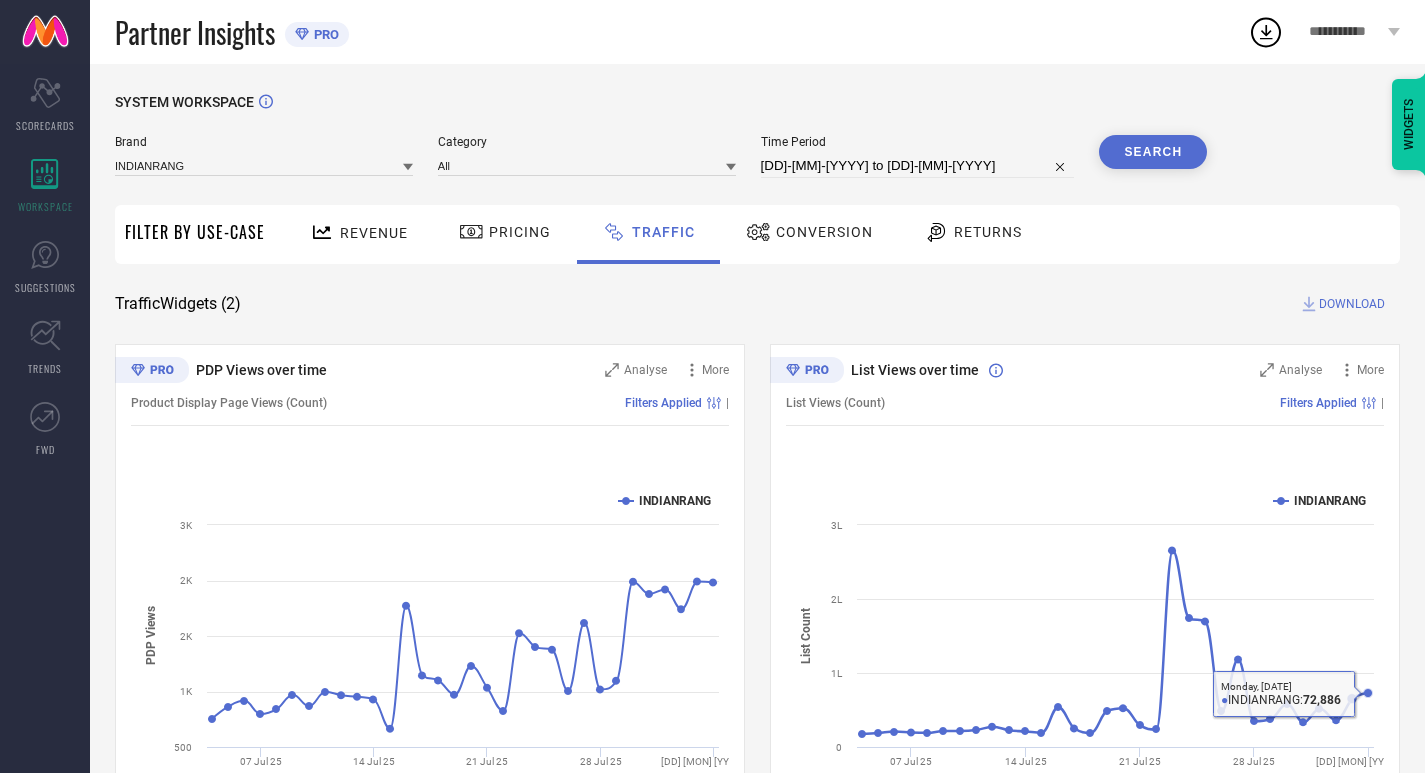 scroll, scrollTop: 102, scrollLeft: 0, axis: vertical 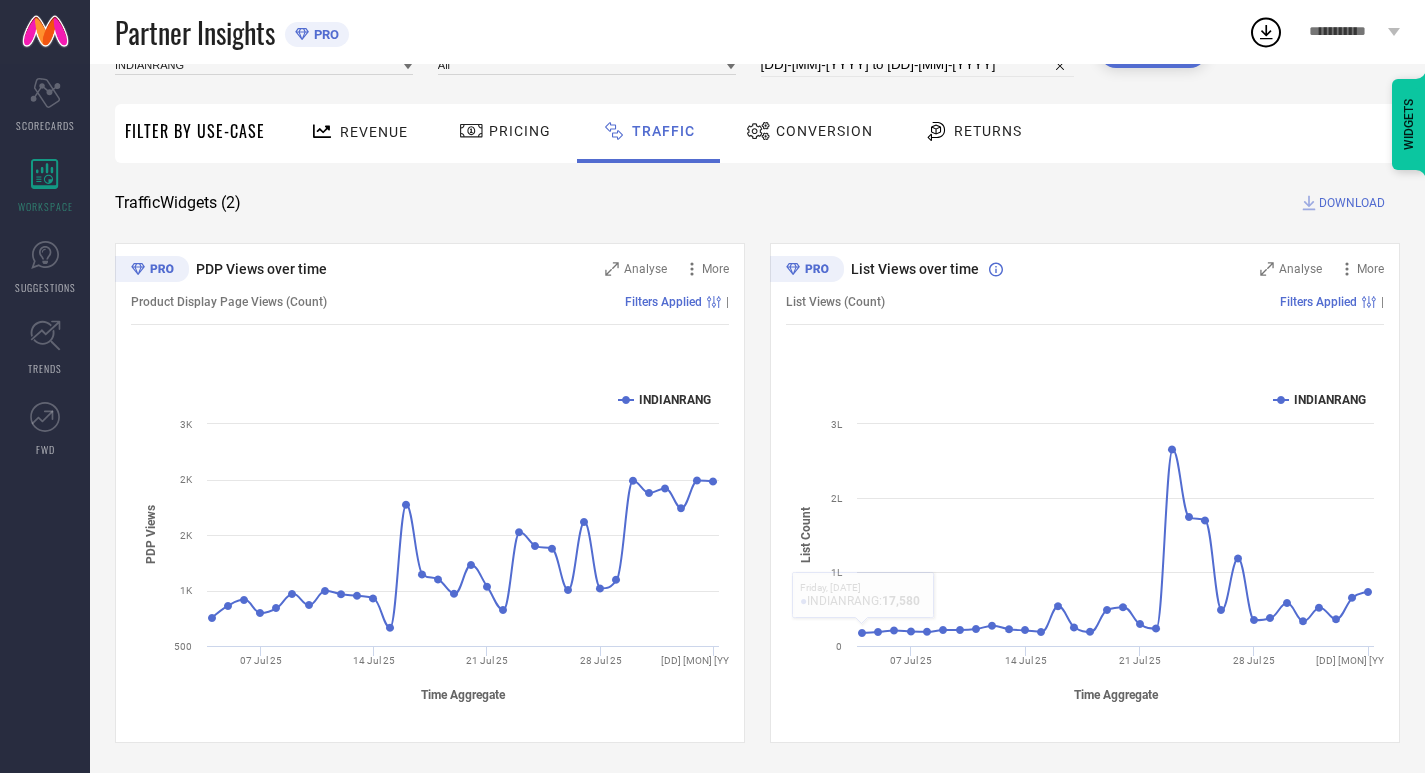 click on "Conversion" at bounding box center [809, 131] 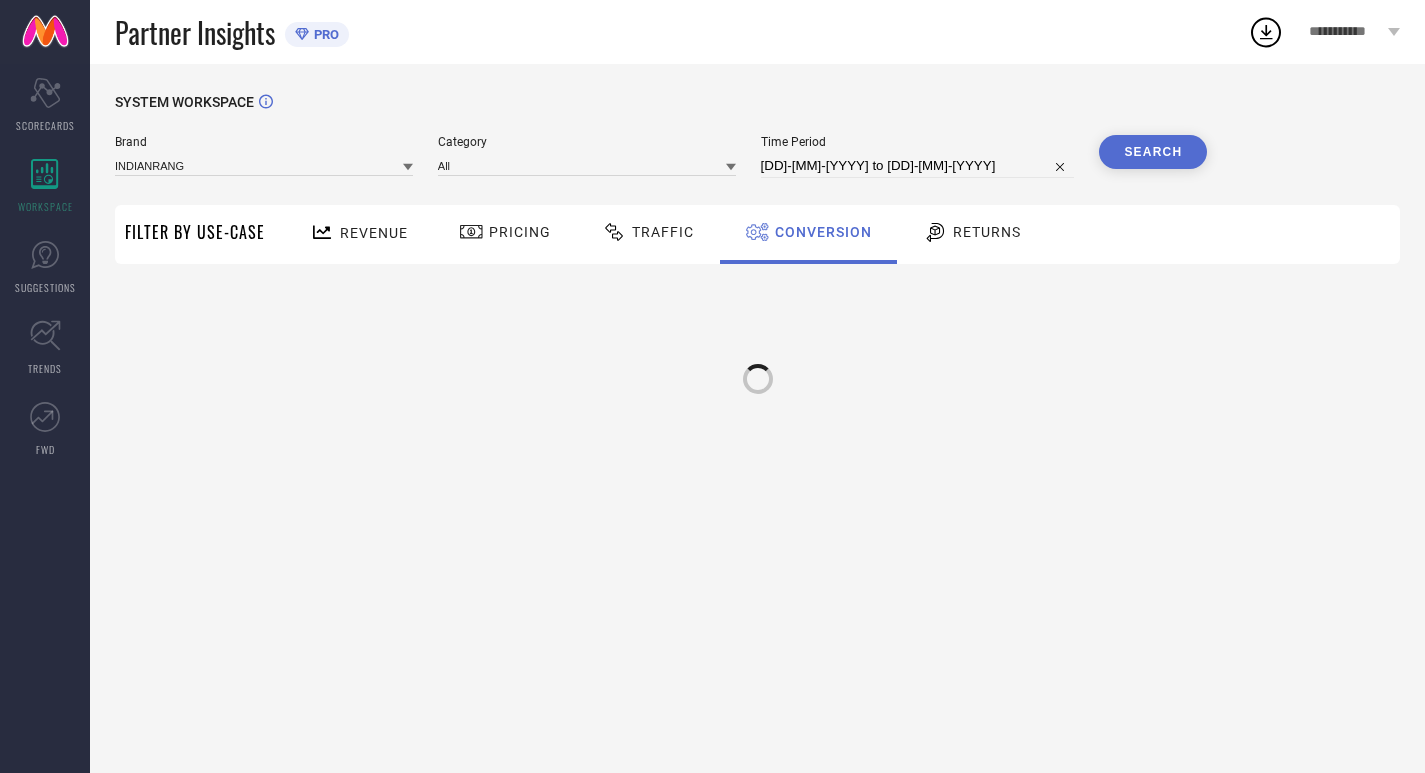 scroll, scrollTop: 0, scrollLeft: 0, axis: both 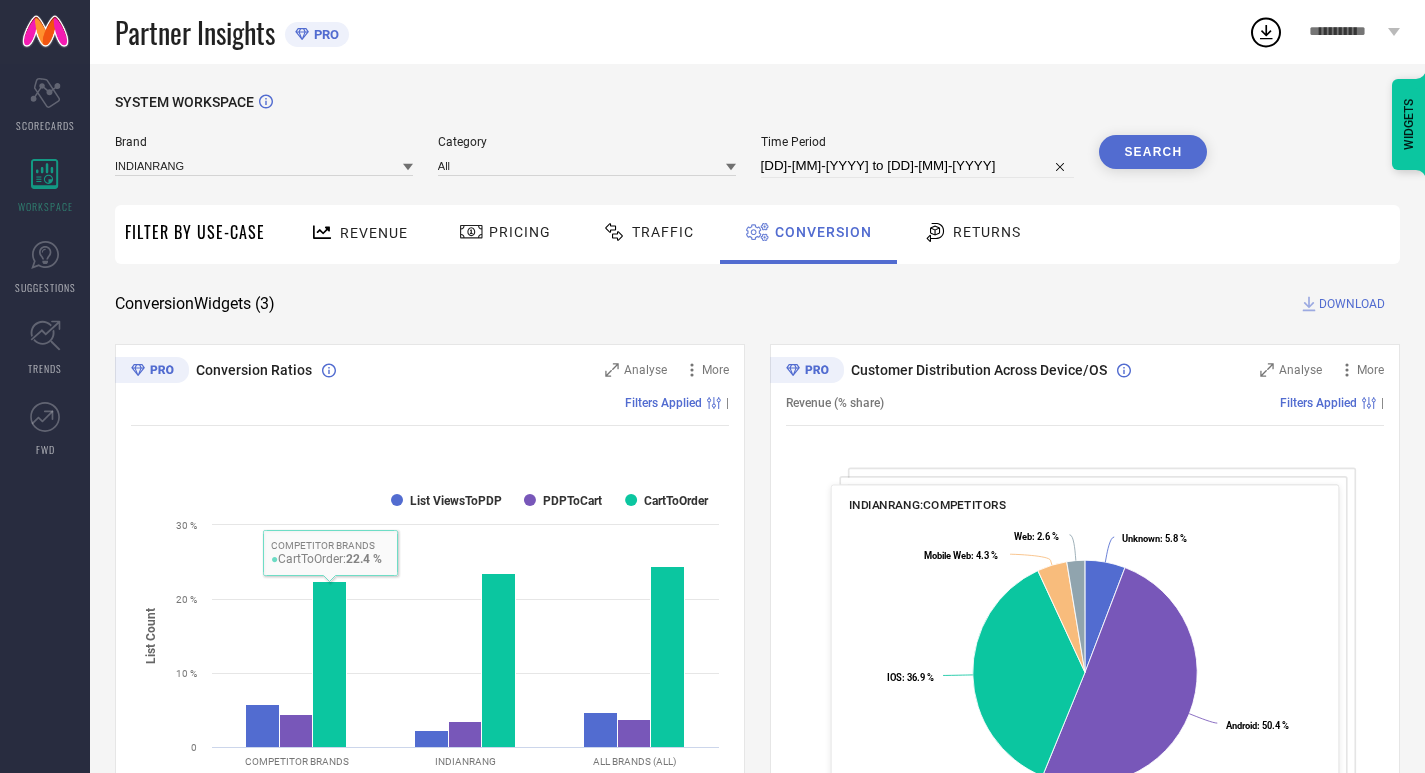 click on "Returns" at bounding box center (972, 232) 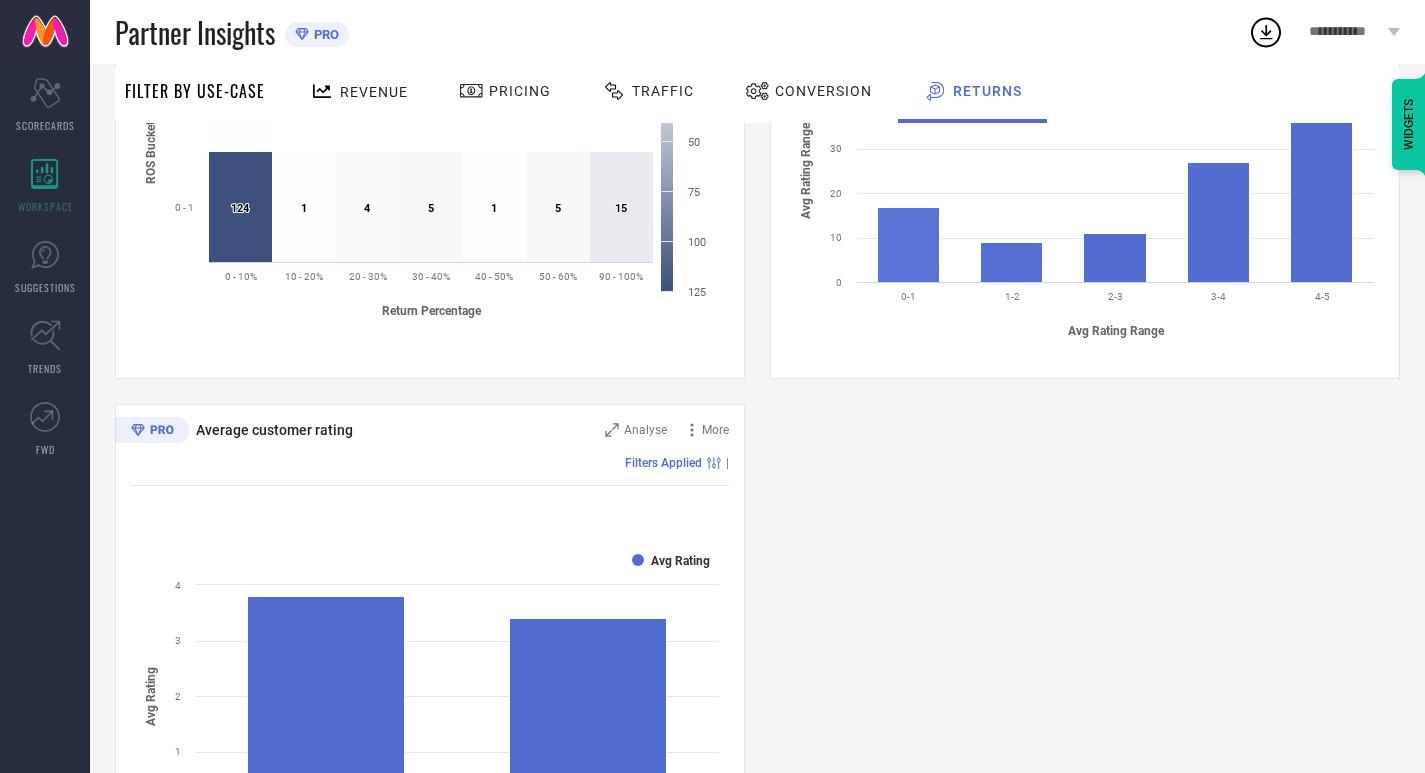 scroll, scrollTop: 1048, scrollLeft: 0, axis: vertical 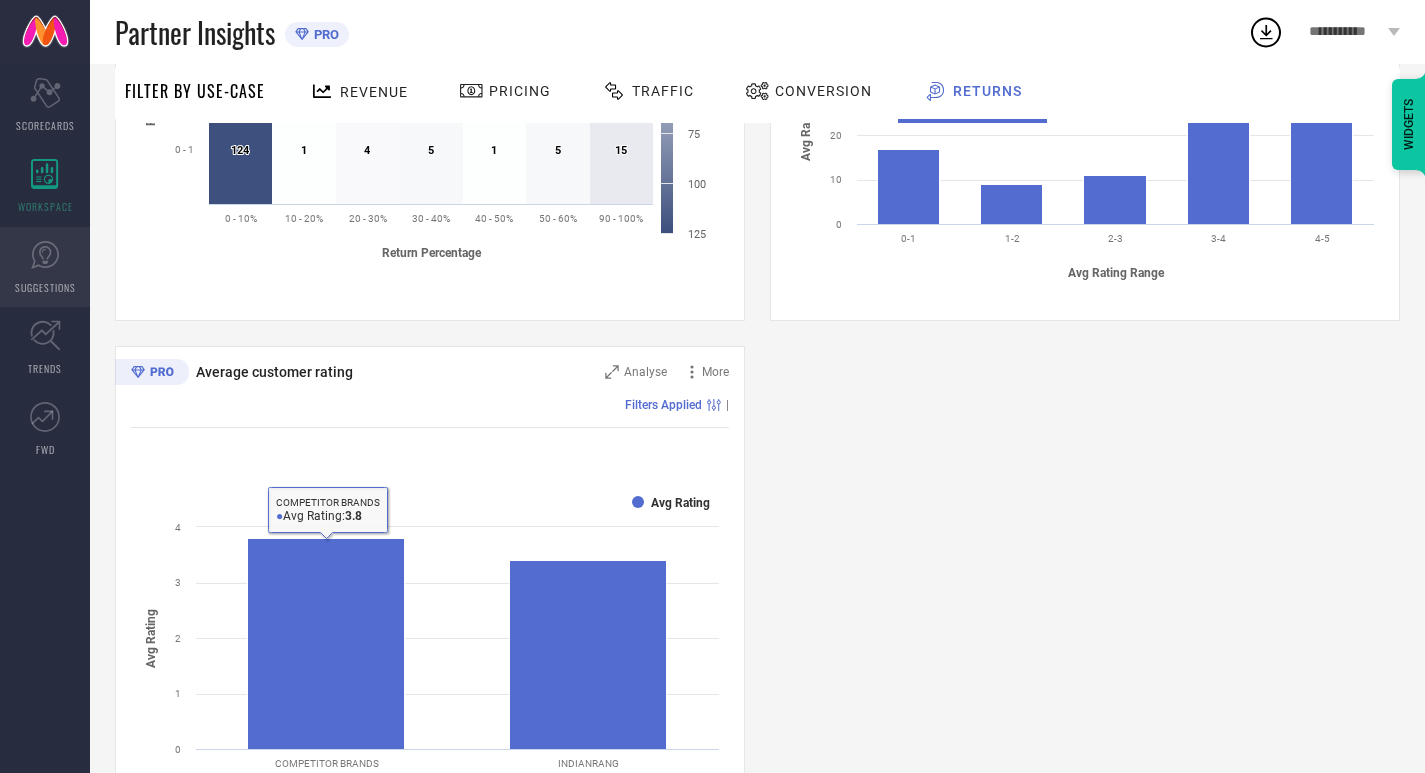 click on "SUGGESTIONS" at bounding box center [45, 267] 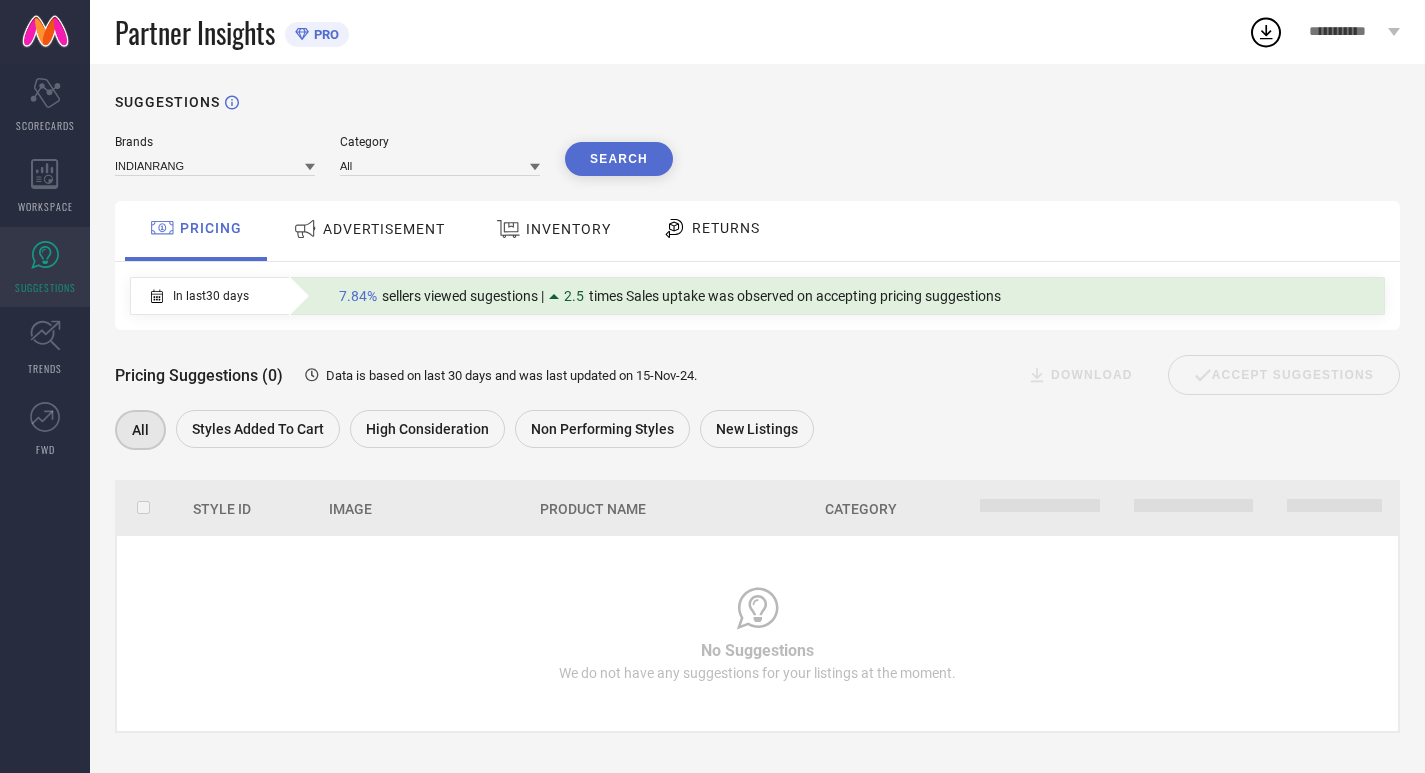 click on "ADVERTISEMENT" at bounding box center [369, 229] 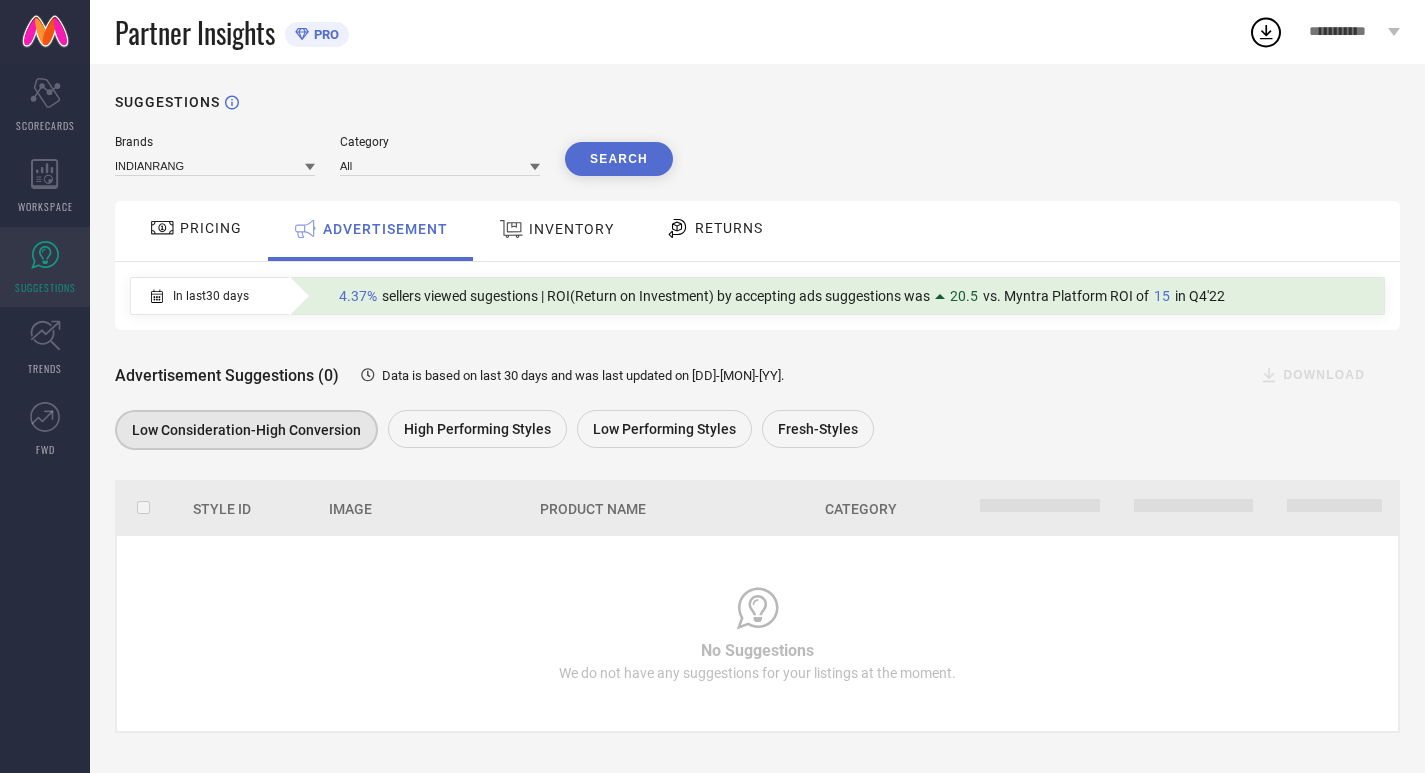 click on "INVENTORY" at bounding box center (571, 229) 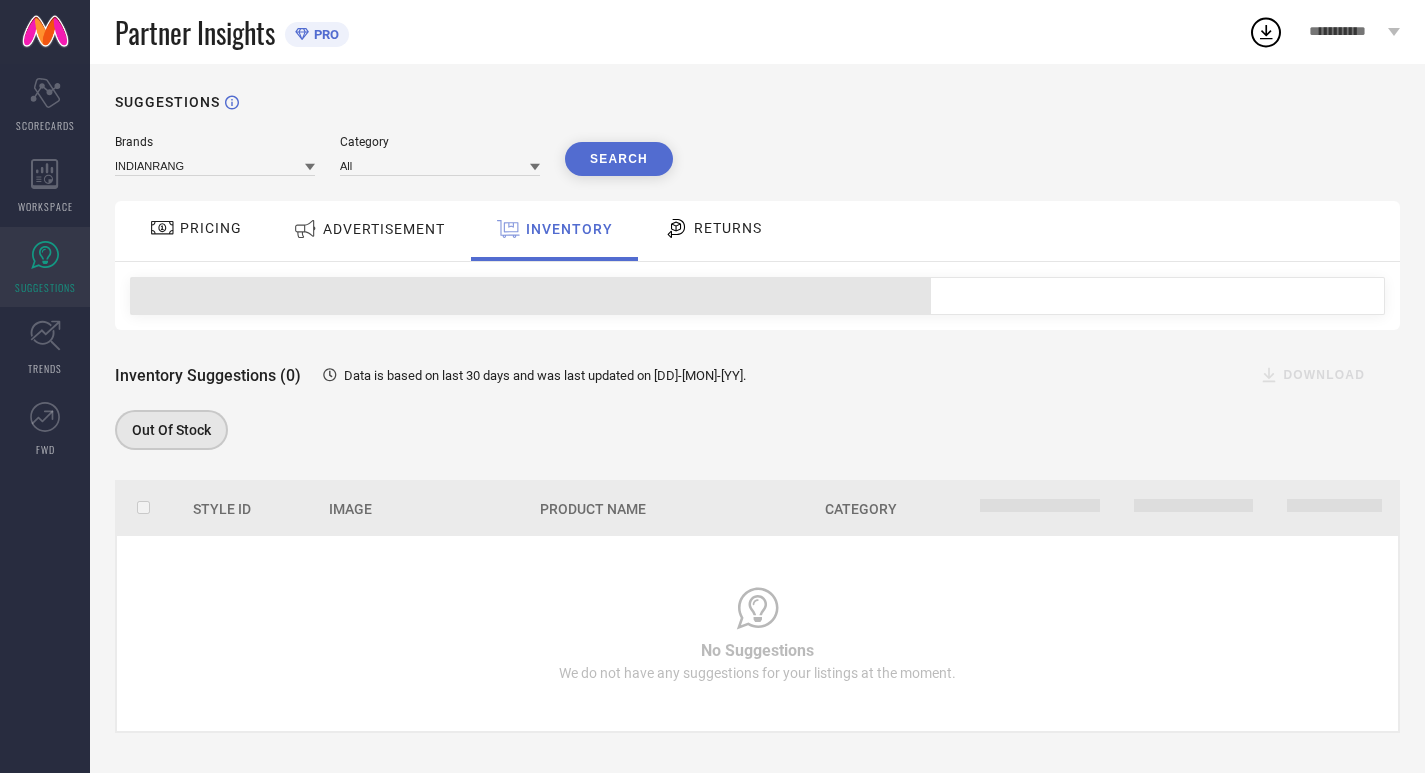 click on "ADVERTISEMENT" at bounding box center (369, 229) 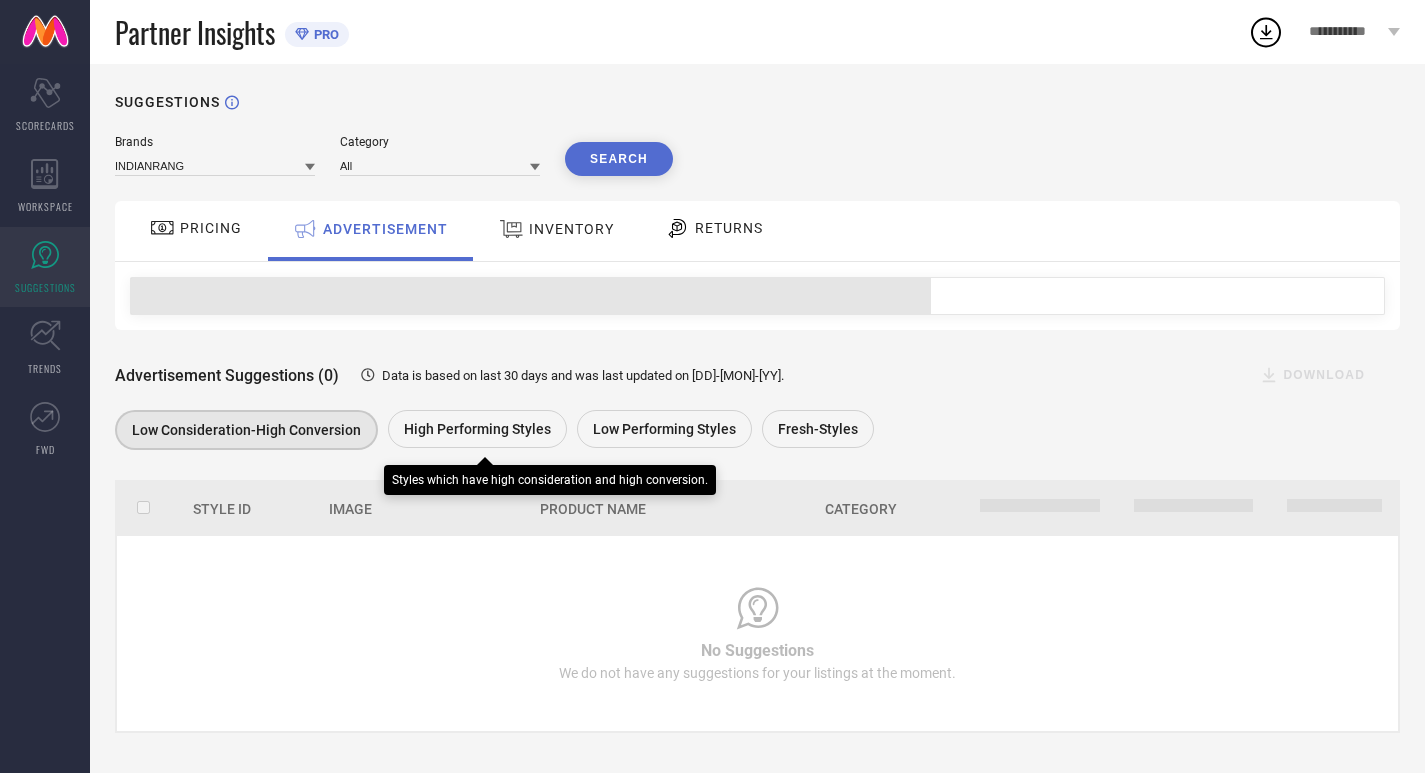click on "High Performing Styles" at bounding box center (477, 429) 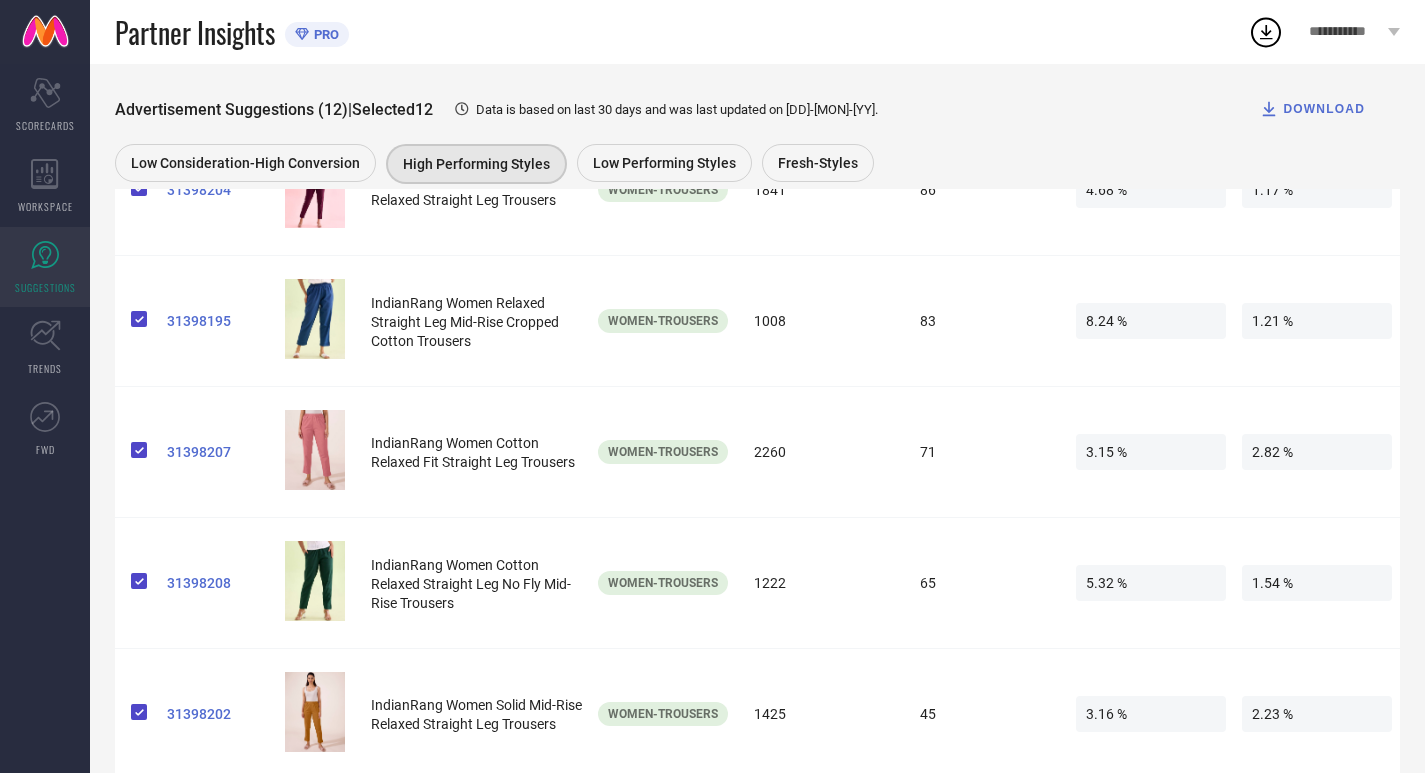 scroll, scrollTop: 1369, scrollLeft: 0, axis: vertical 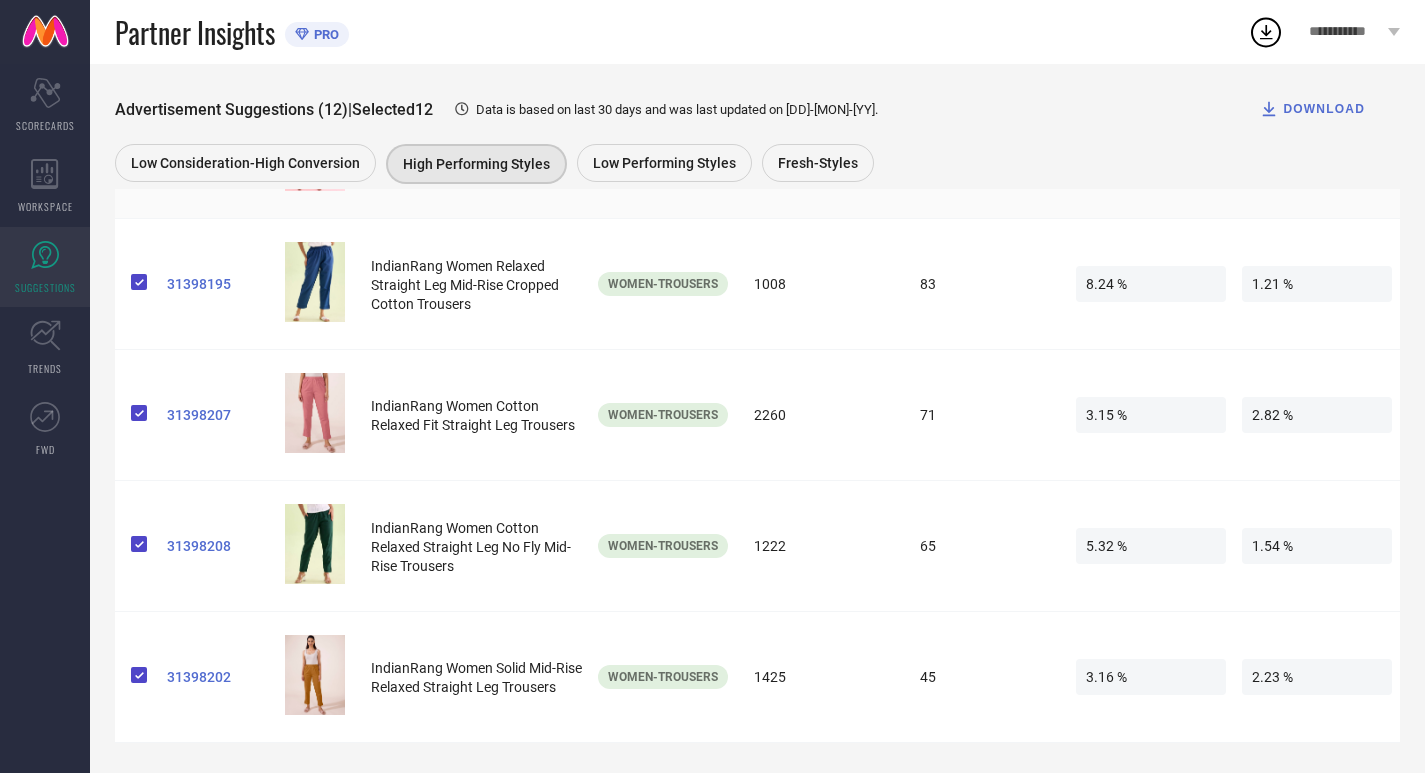 click on "Women-Trousers" at bounding box center (663, 153) 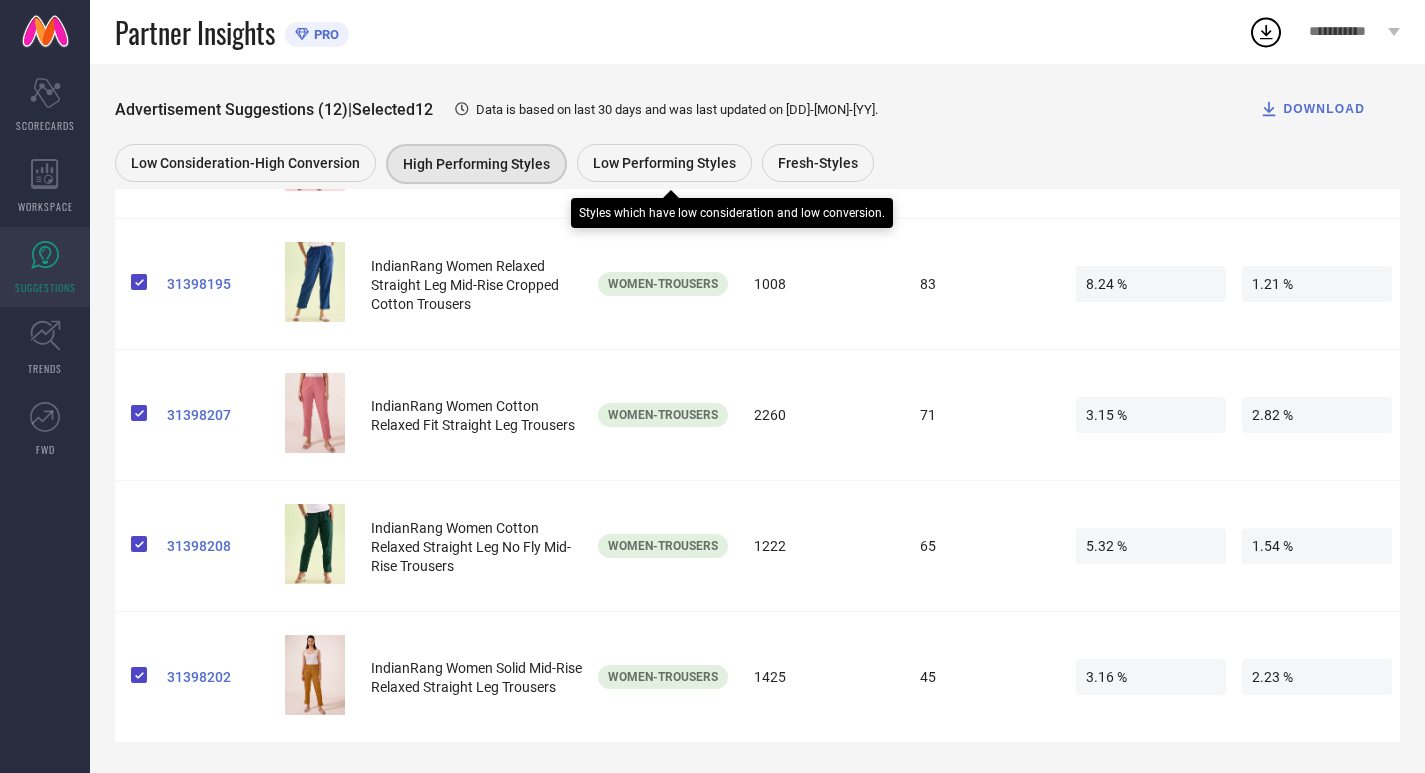 click on "Low Performing Styles" at bounding box center (664, 163) 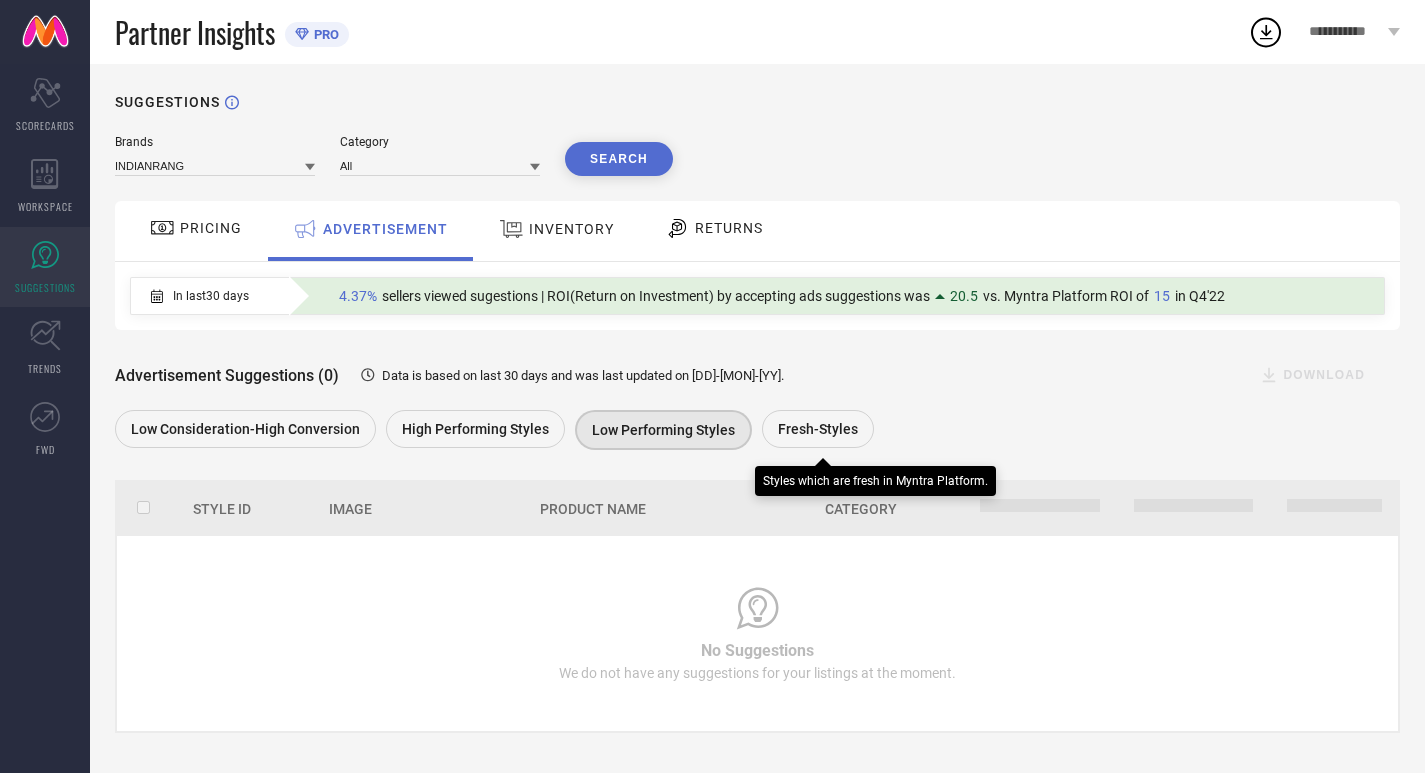 click on "Fresh-Styles" at bounding box center (818, 429) 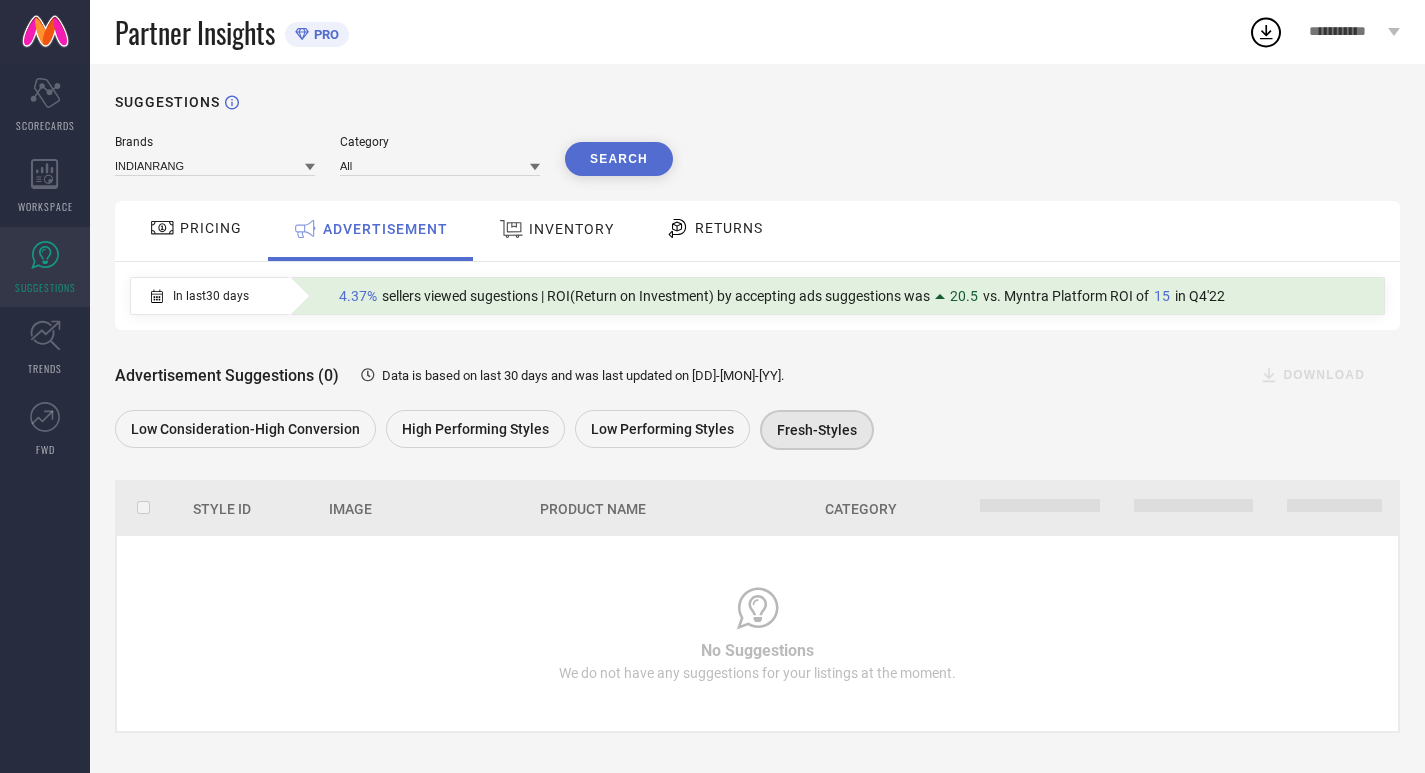 click 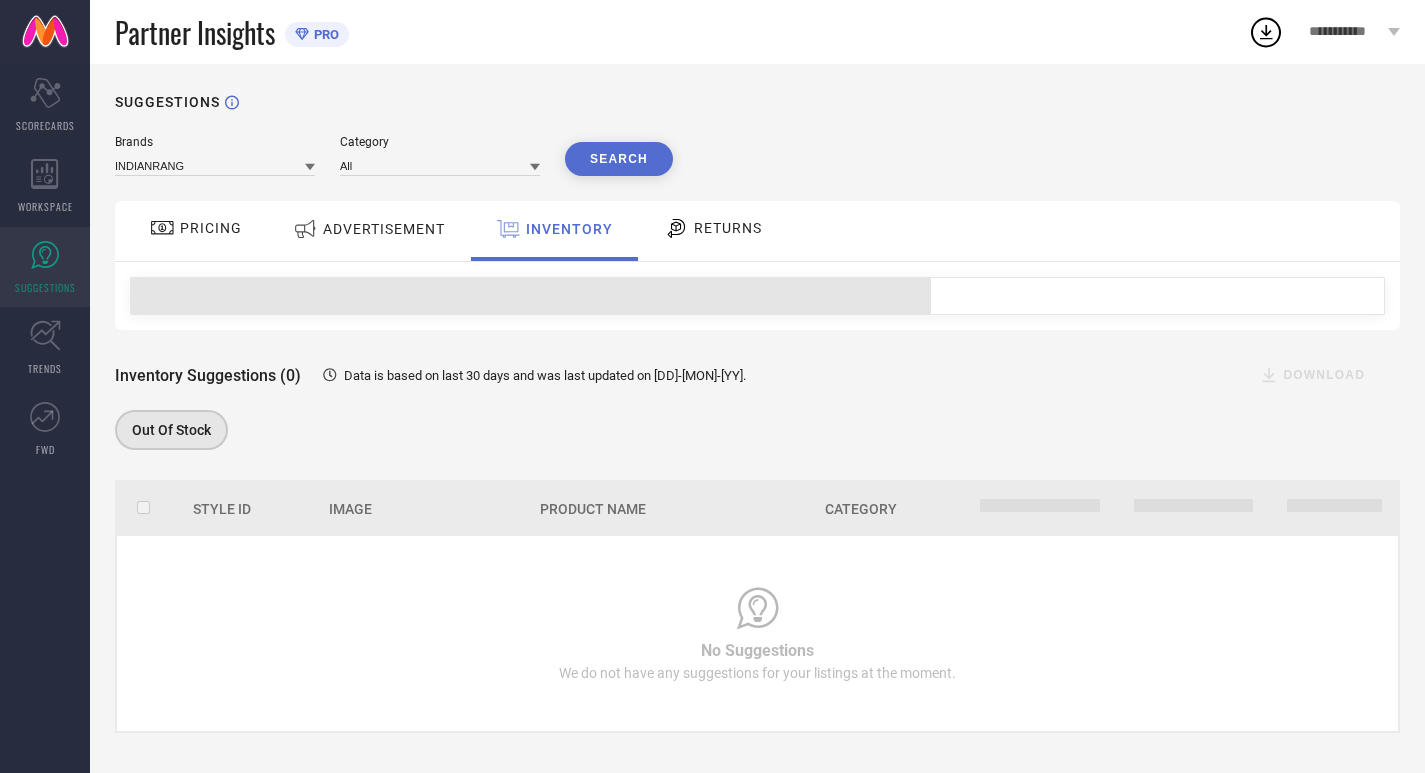 click on "RETURNS" at bounding box center [728, 228] 